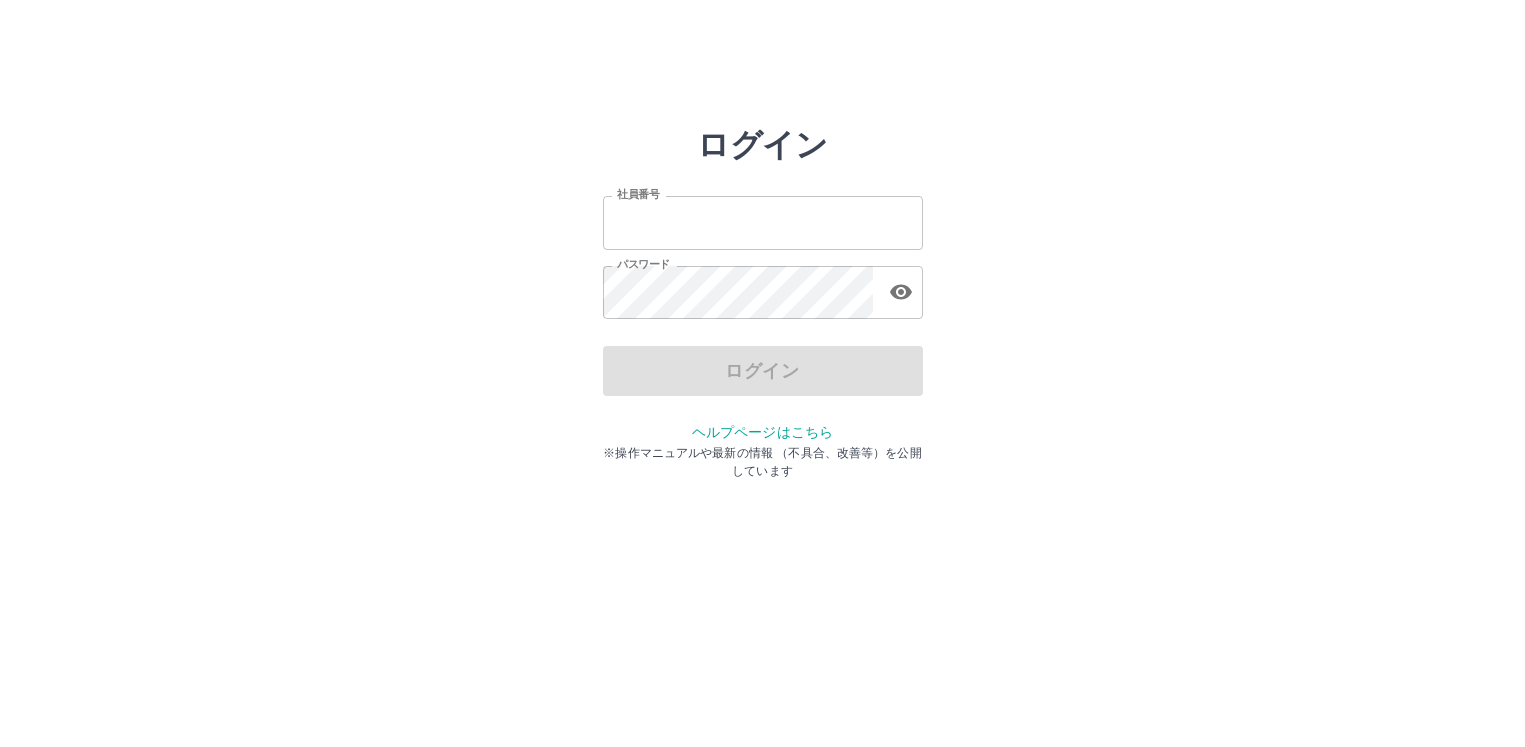 scroll, scrollTop: 0, scrollLeft: 0, axis: both 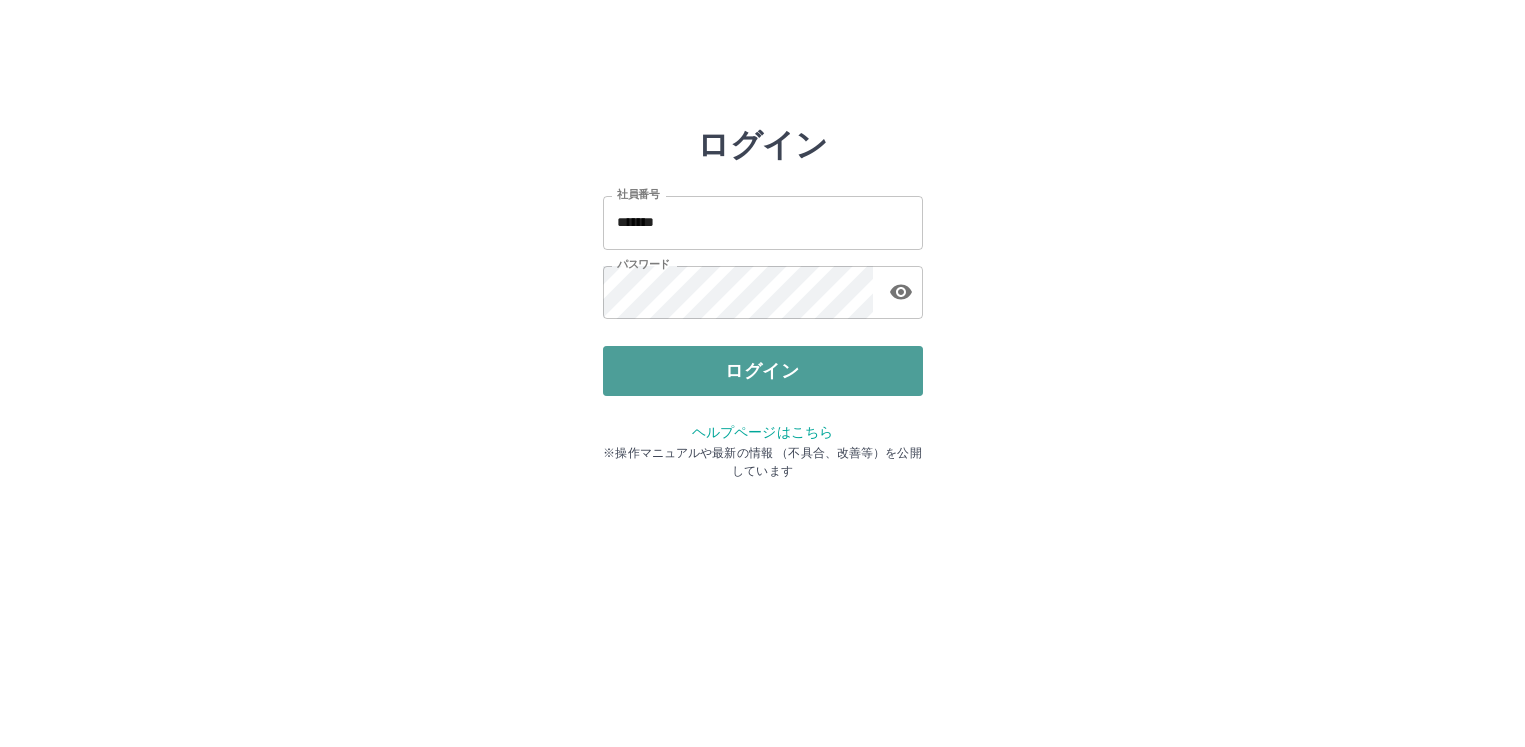 click on "ログイン" at bounding box center (763, 371) 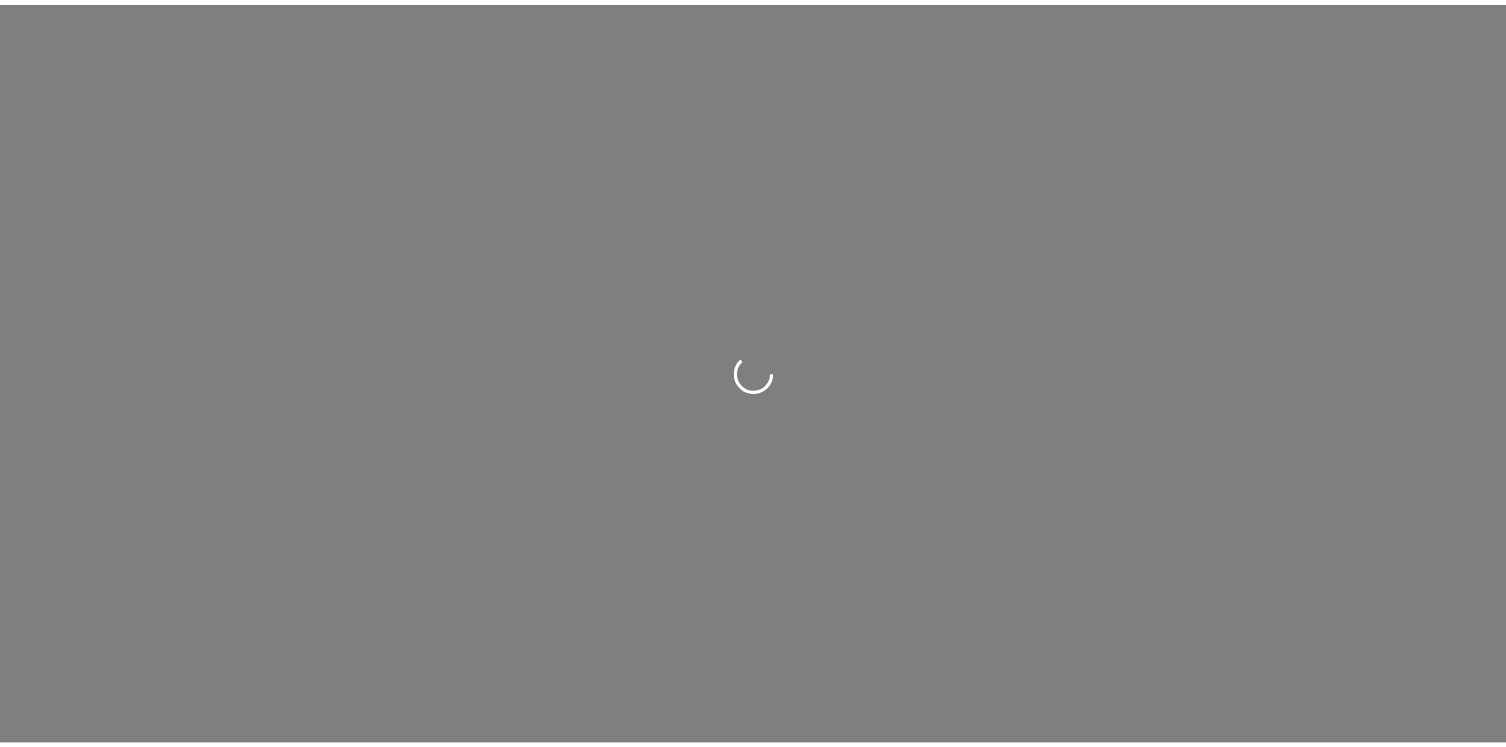 scroll, scrollTop: 0, scrollLeft: 0, axis: both 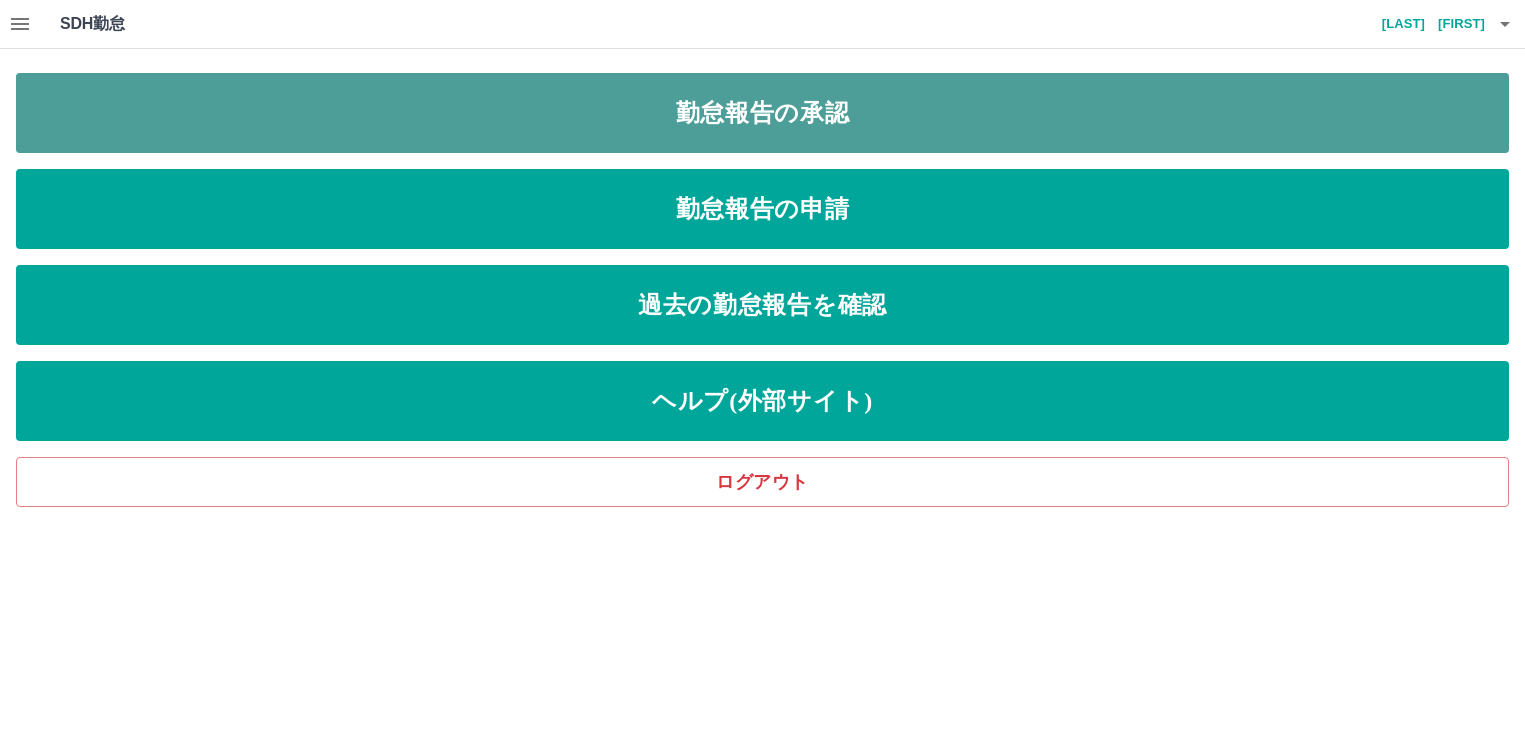 click on "勤怠報告の承認" at bounding box center (762, 113) 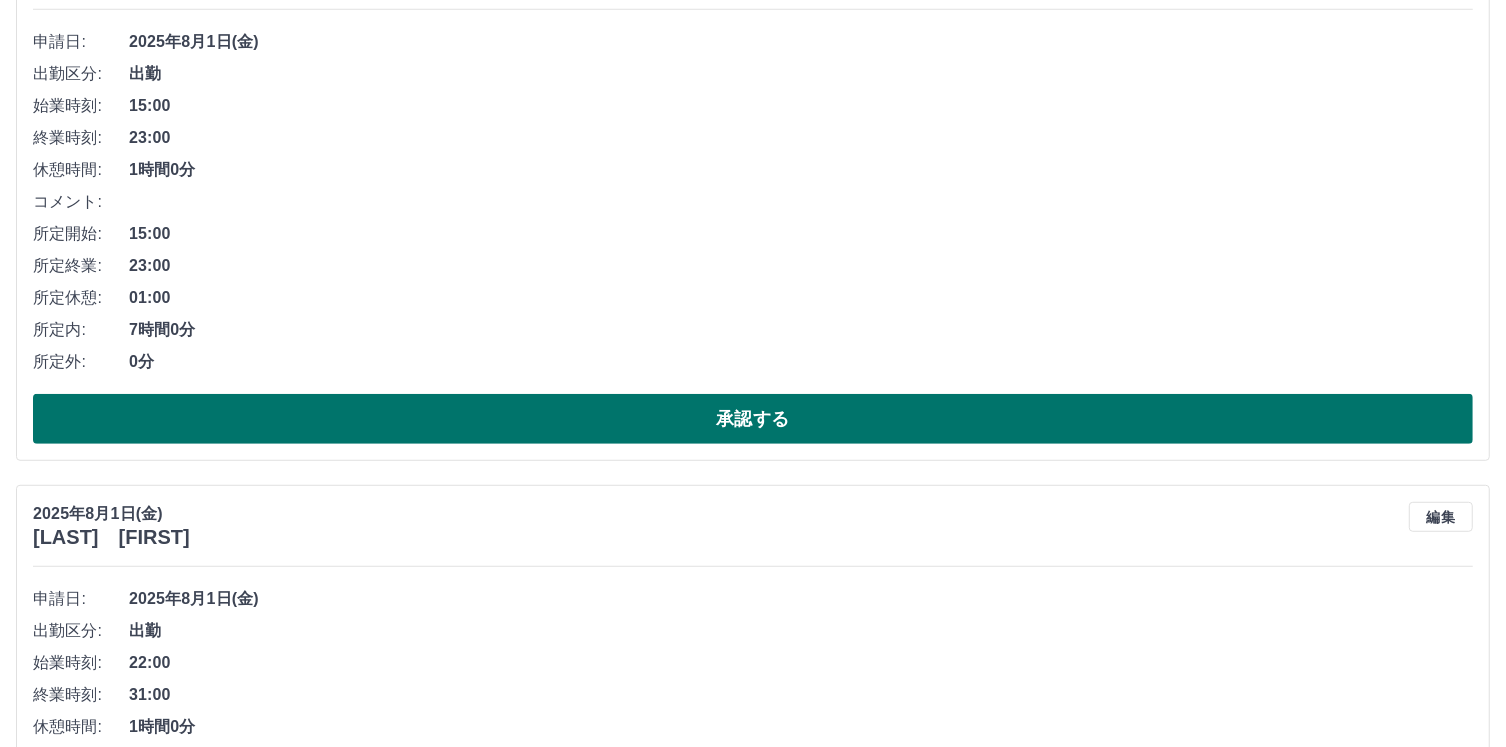 scroll, scrollTop: 875, scrollLeft: 0, axis: vertical 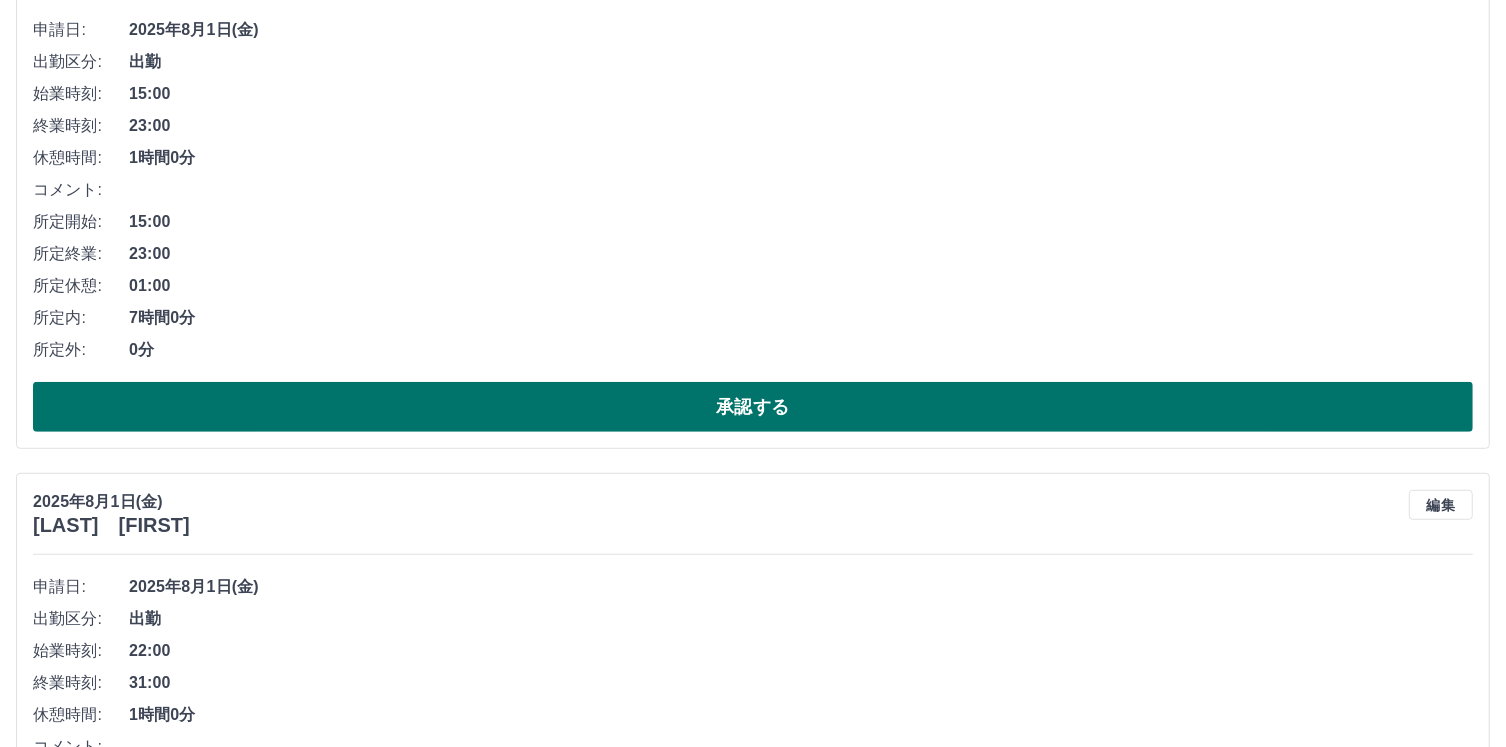 click on "承認する" at bounding box center (753, 407) 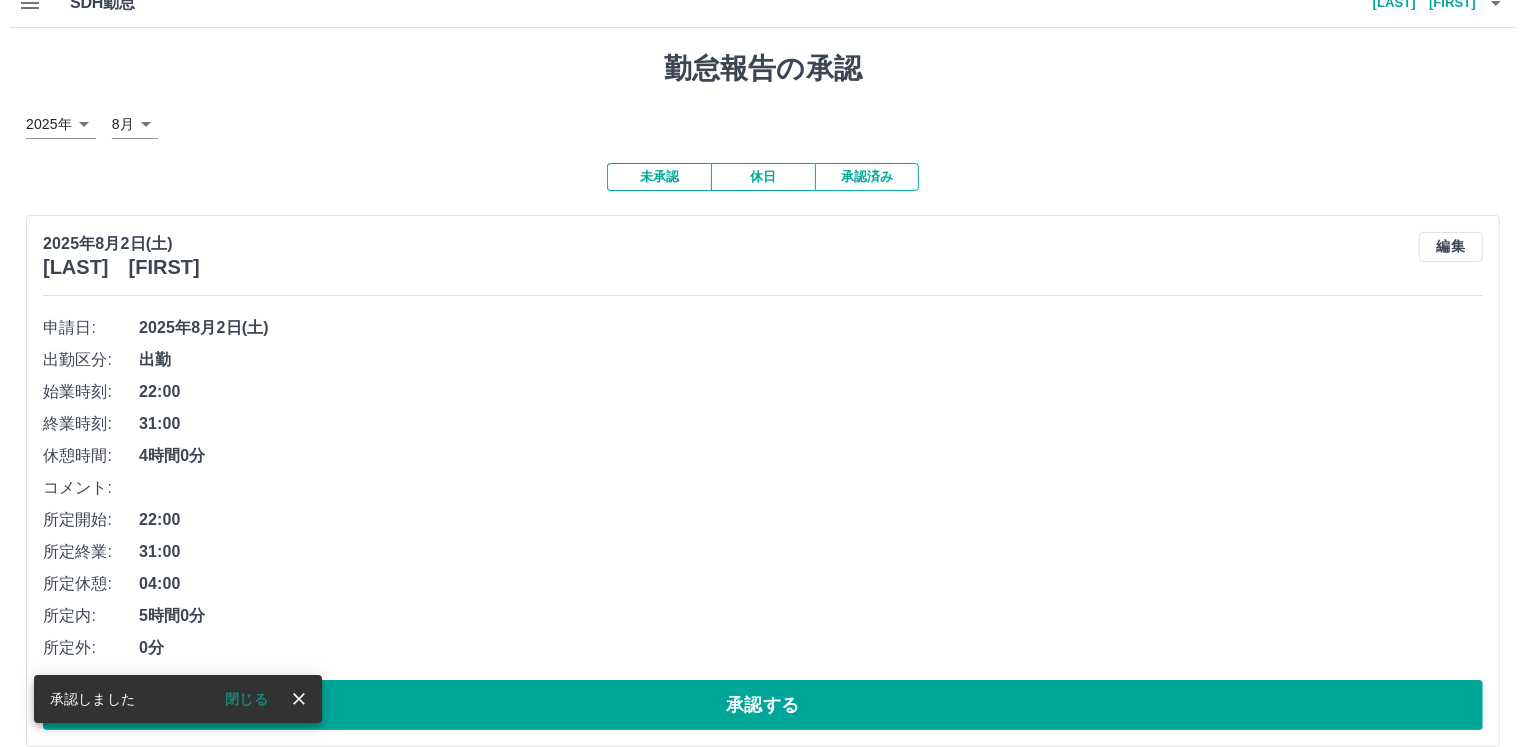 scroll, scrollTop: 0, scrollLeft: 0, axis: both 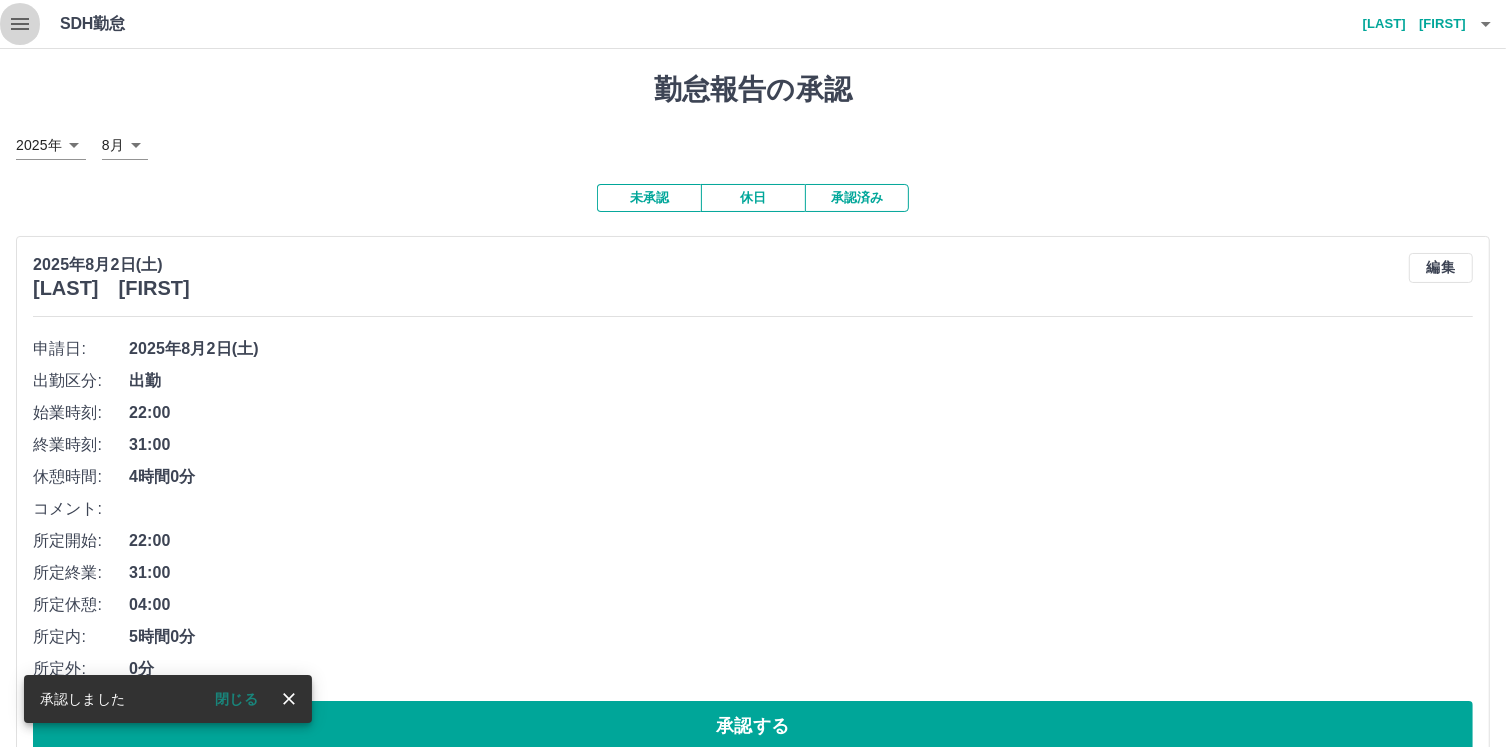 click 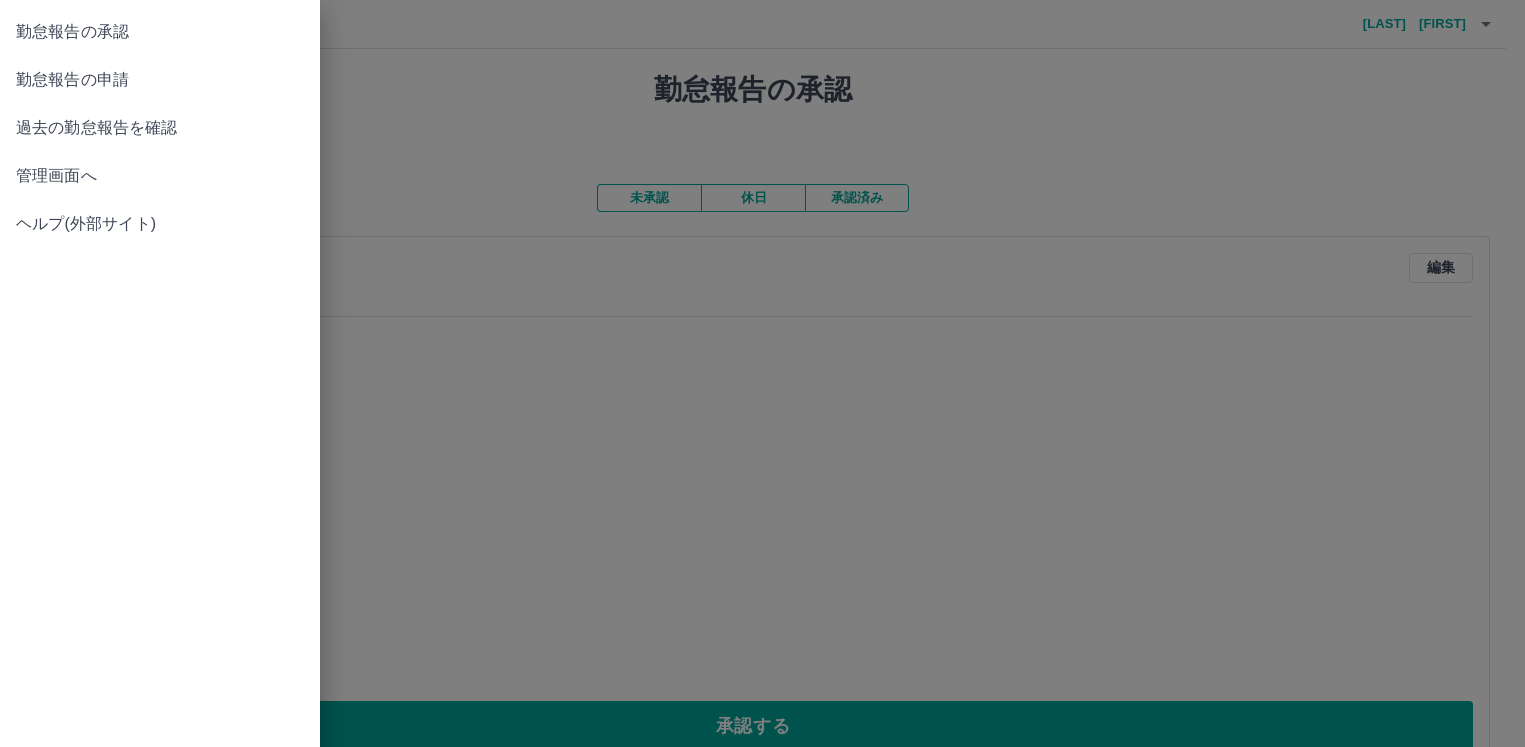 click on "管理画面へ" at bounding box center [160, 176] 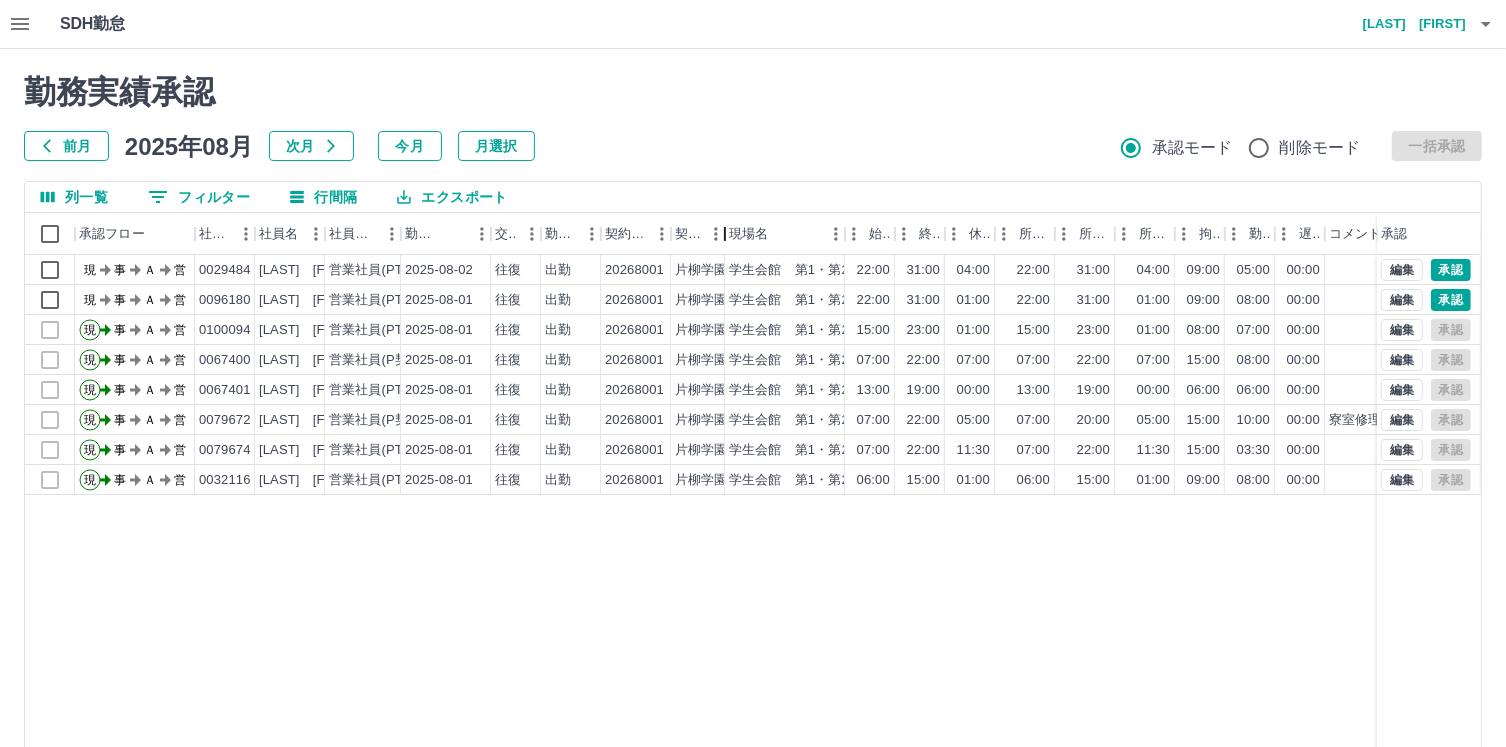drag, startPoint x: 791, startPoint y: 216, endPoint x: 725, endPoint y: 241, distance: 70.5762 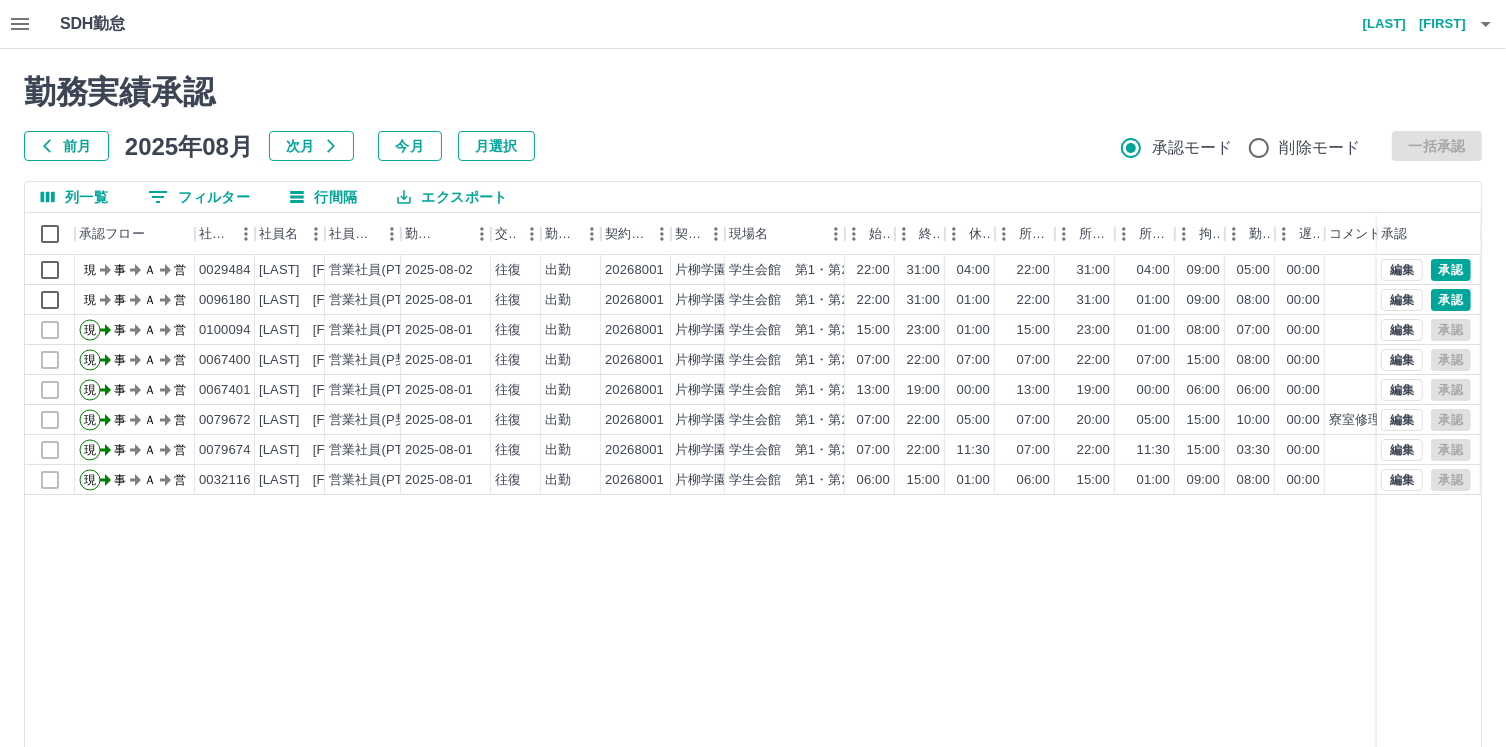 click 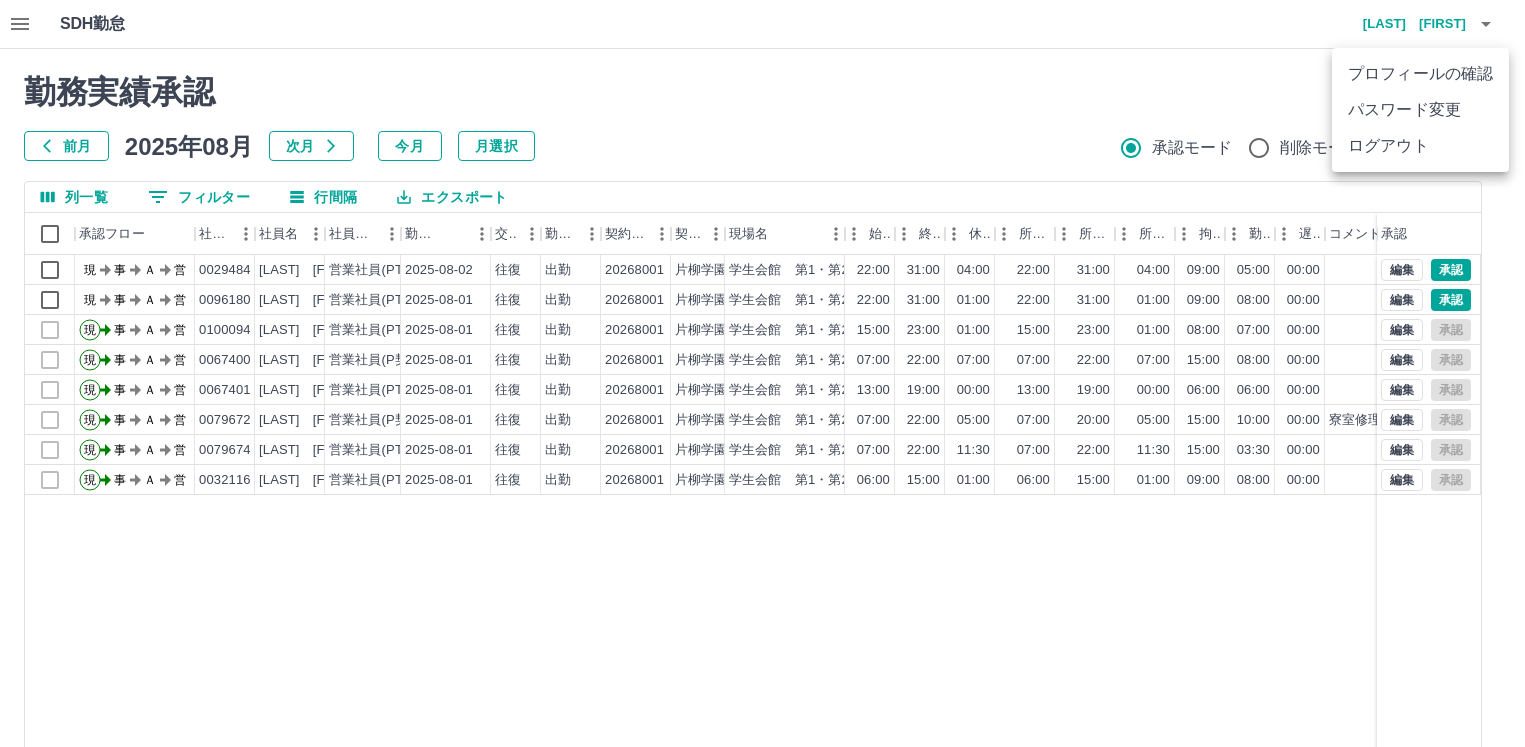 click on "ログアウト" at bounding box center (1420, 146) 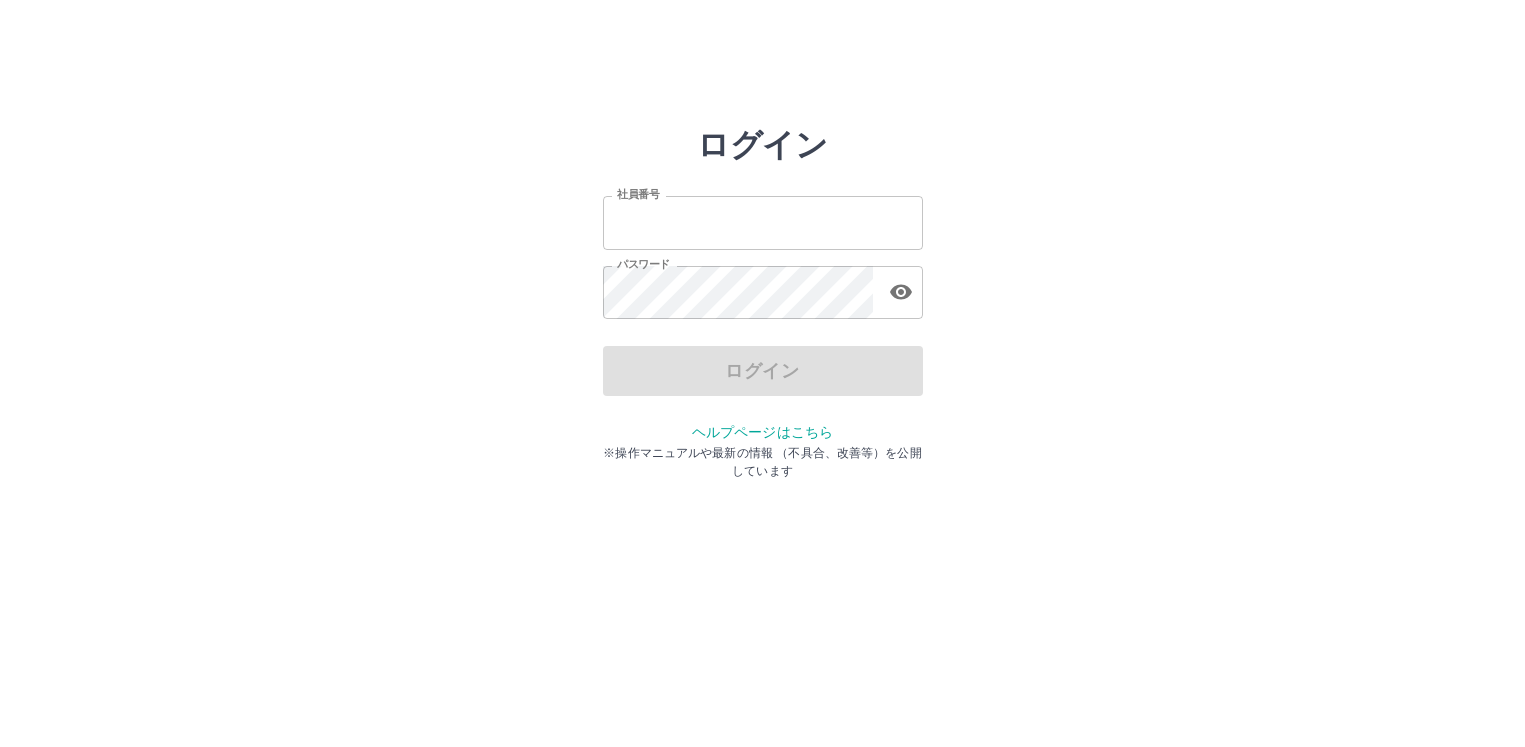 scroll, scrollTop: 0, scrollLeft: 0, axis: both 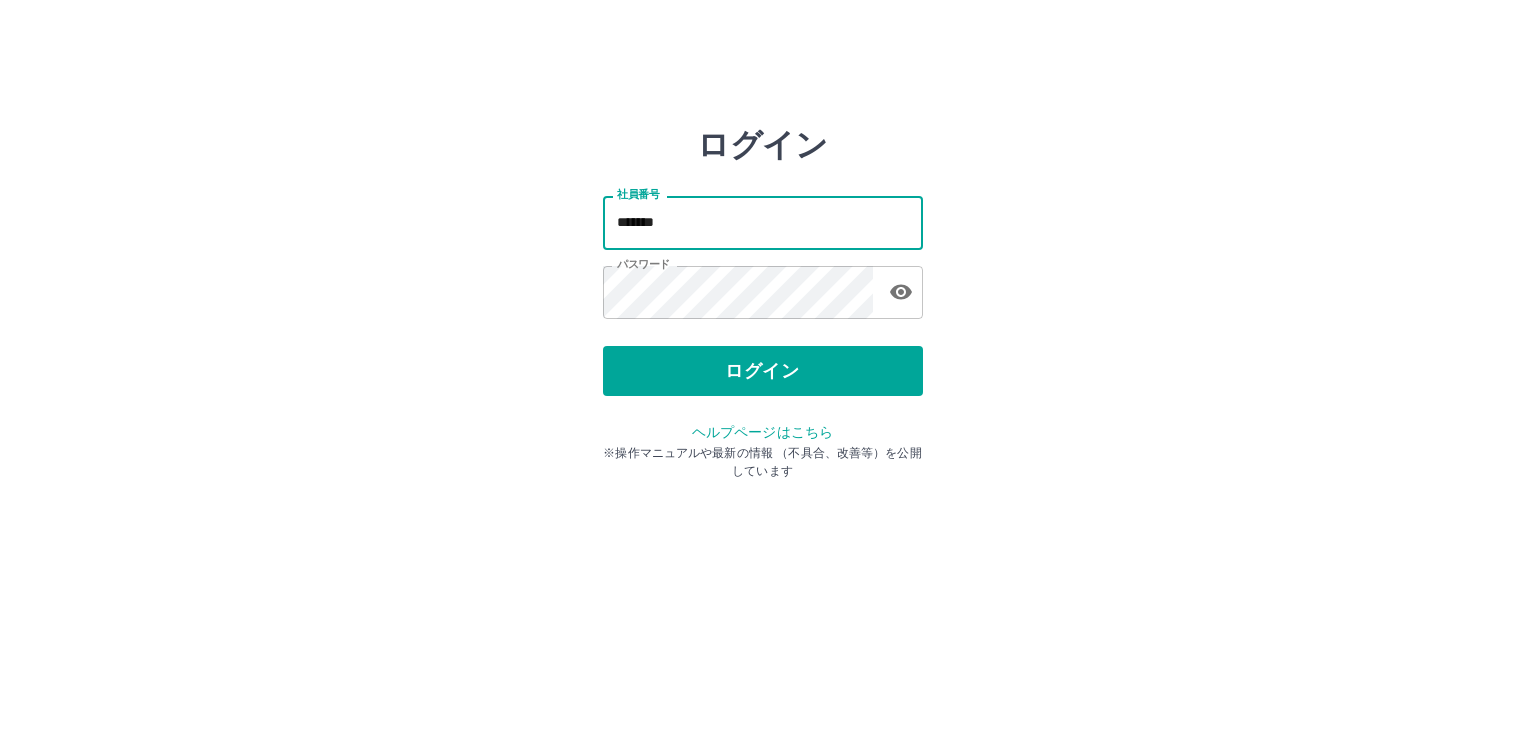 click on "*******" at bounding box center [763, 222] 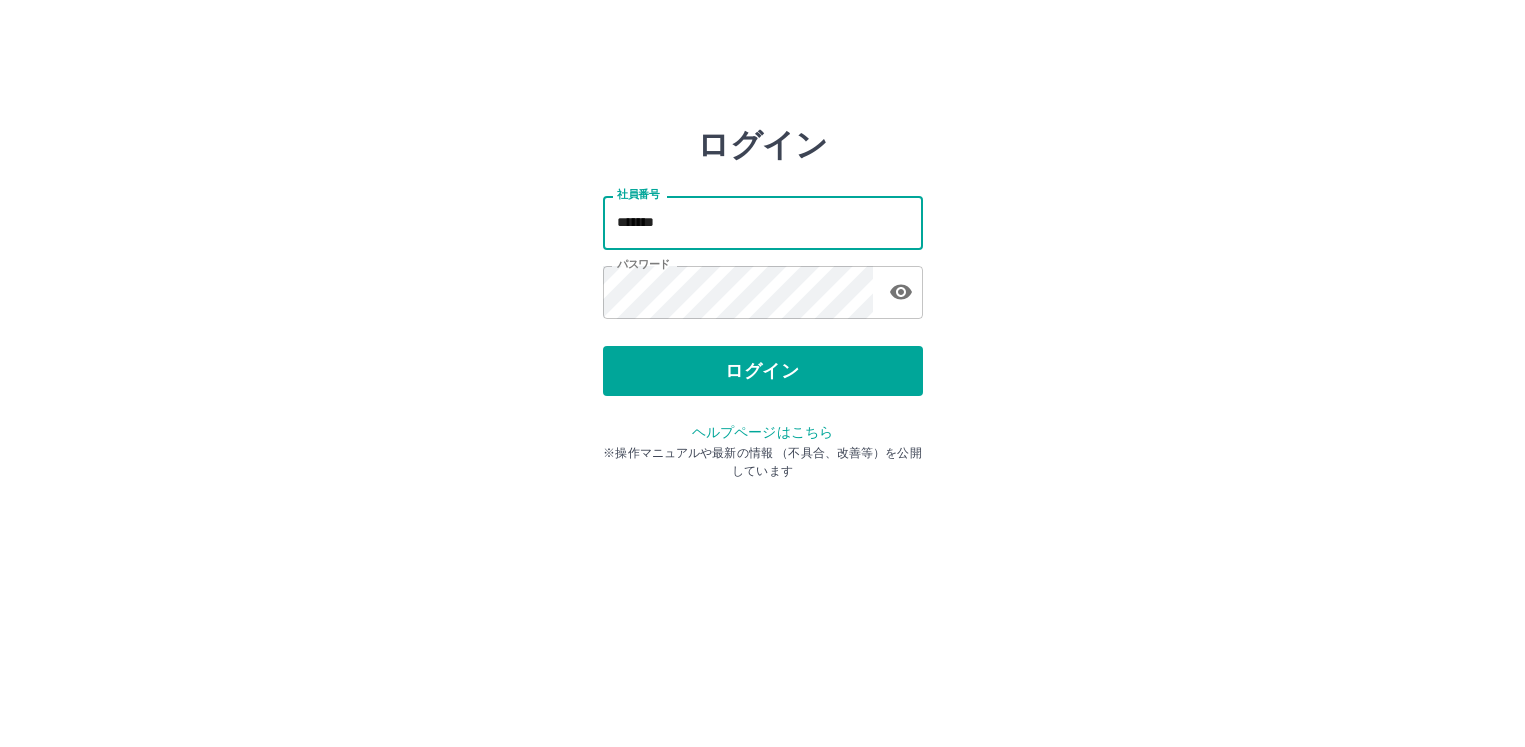 type on "*******" 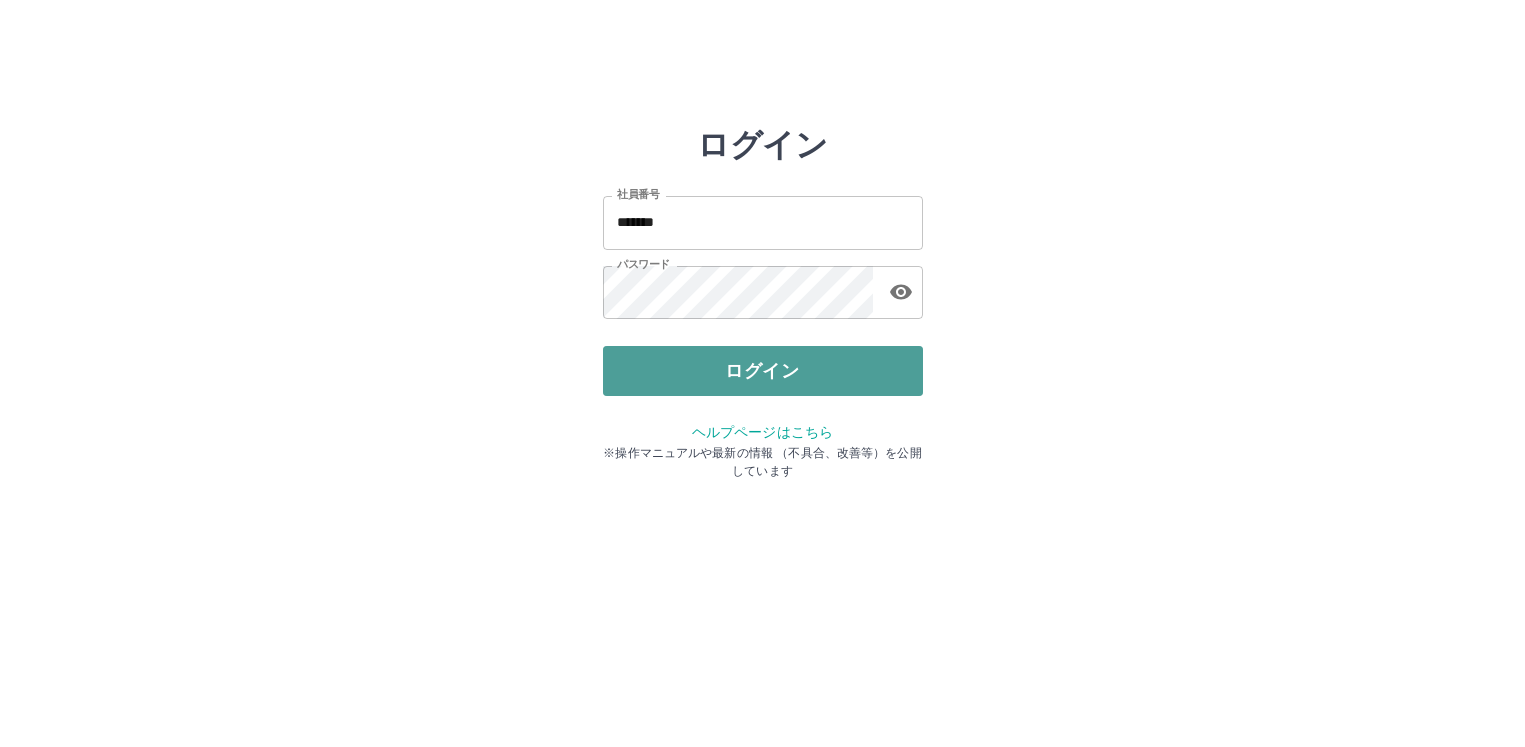 click on "ログイン" at bounding box center (763, 371) 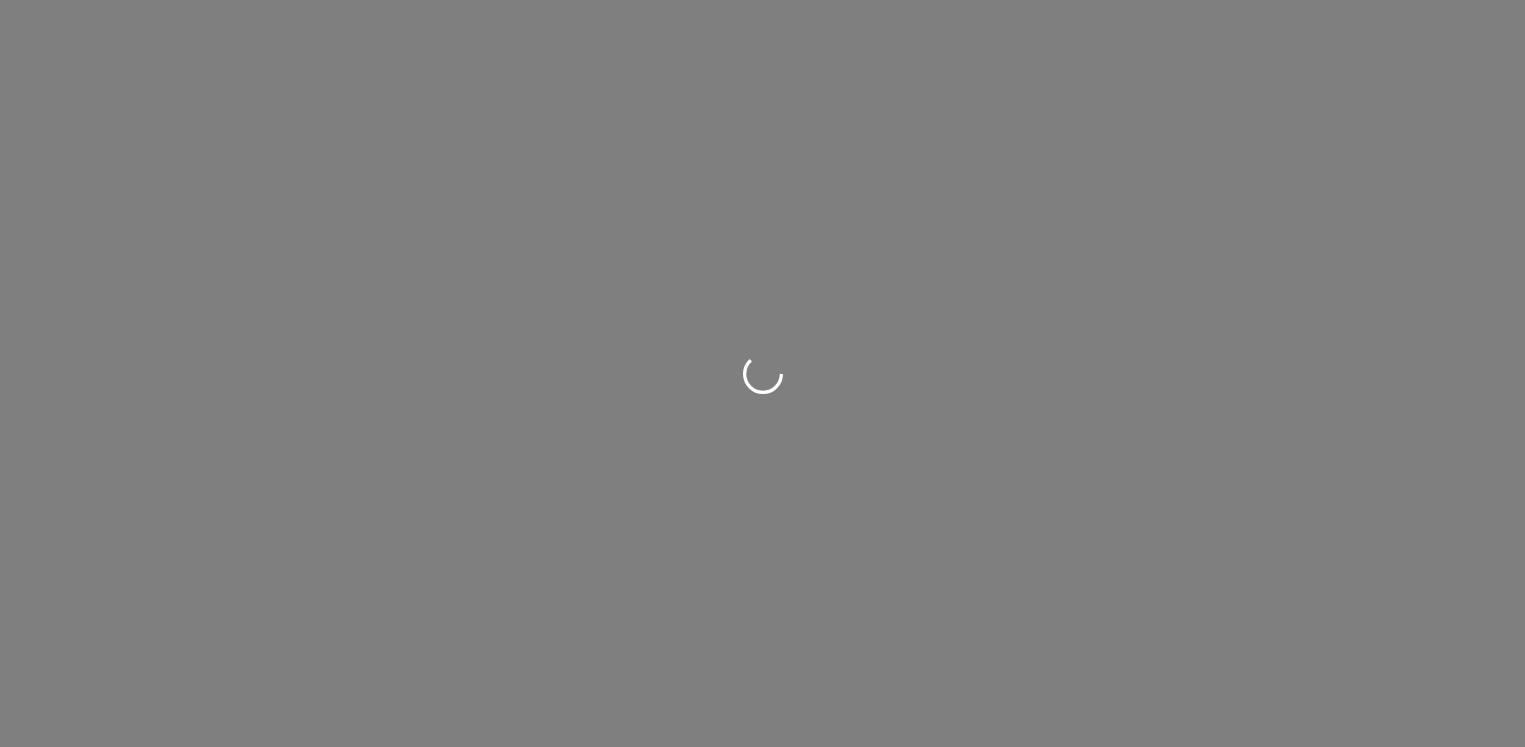 scroll, scrollTop: 0, scrollLeft: 0, axis: both 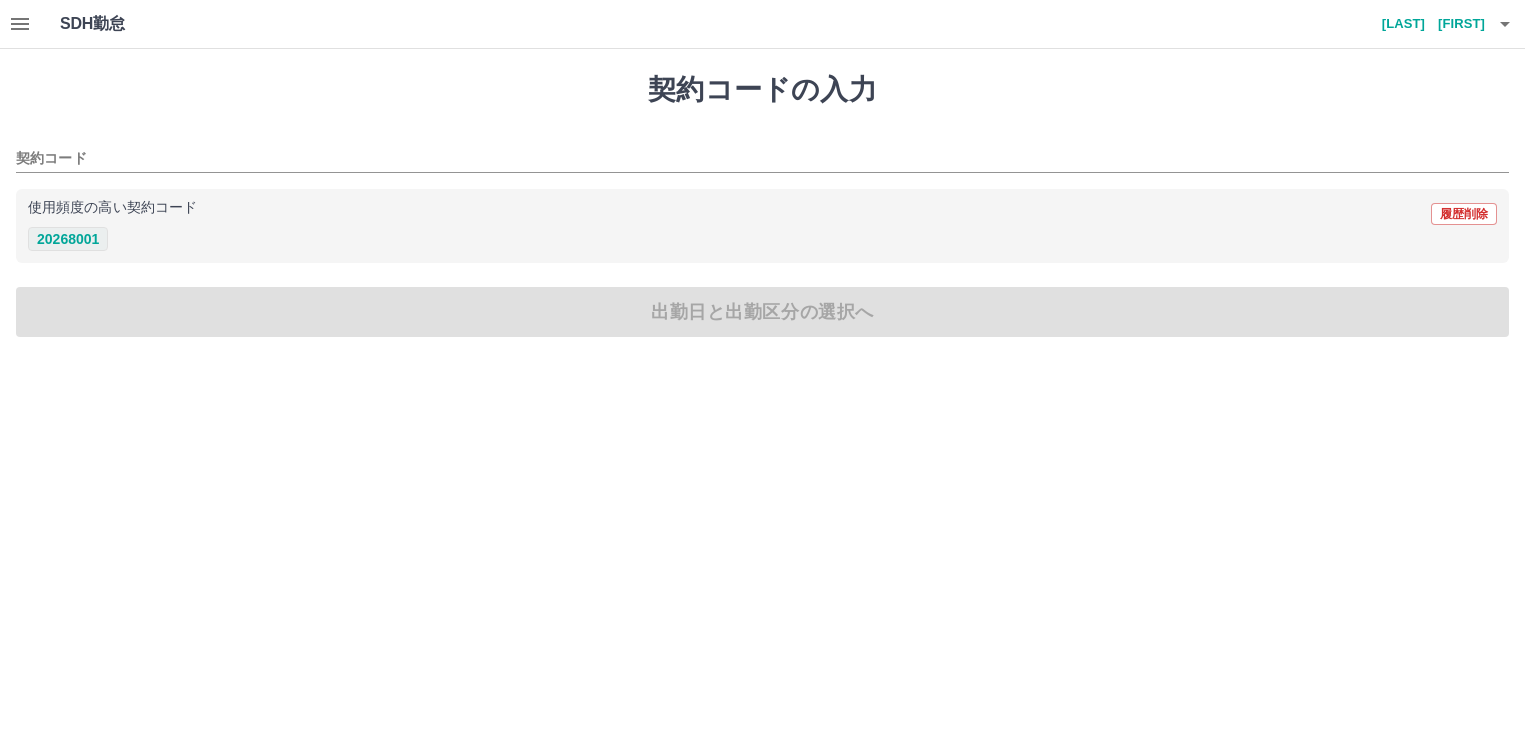 click on "20268001" at bounding box center (68, 239) 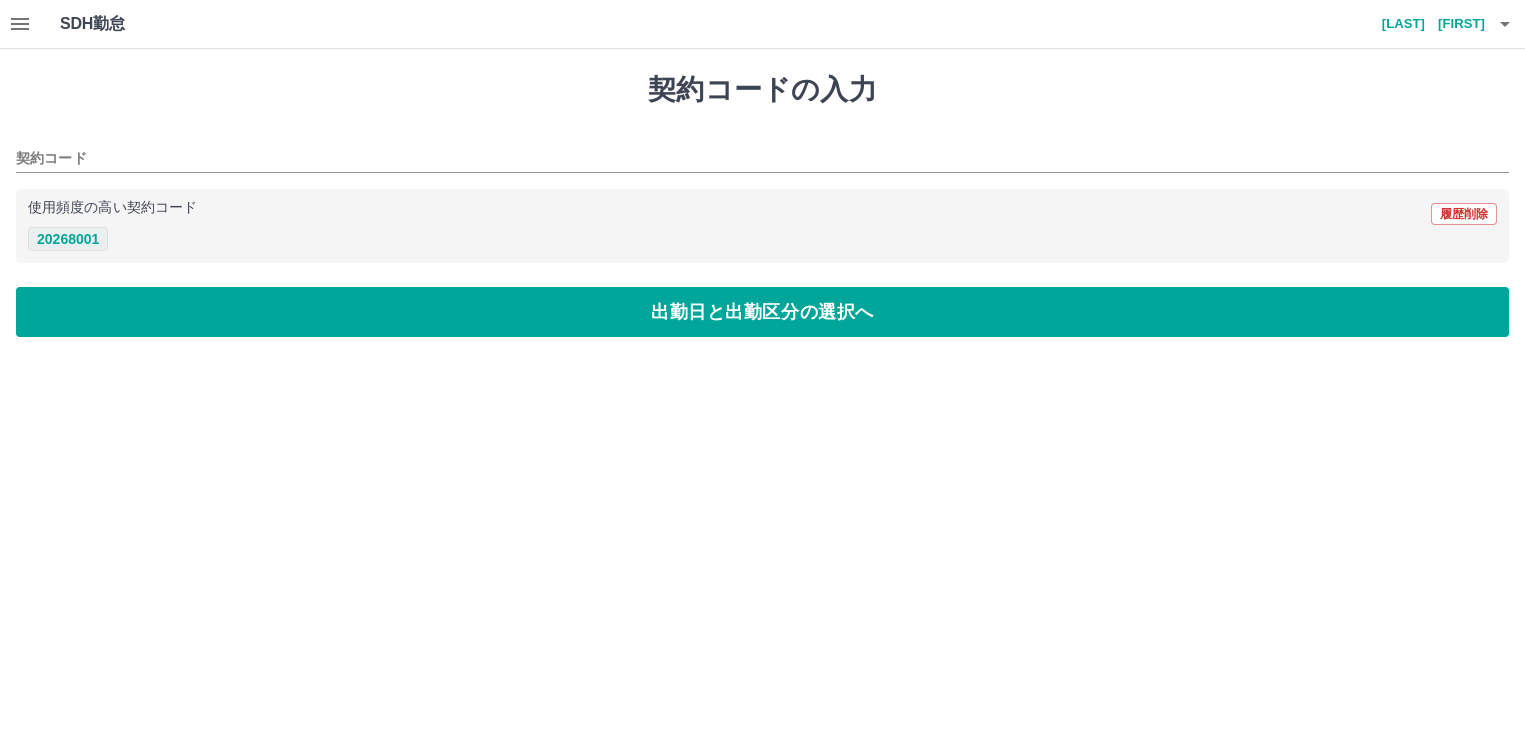 type on "********" 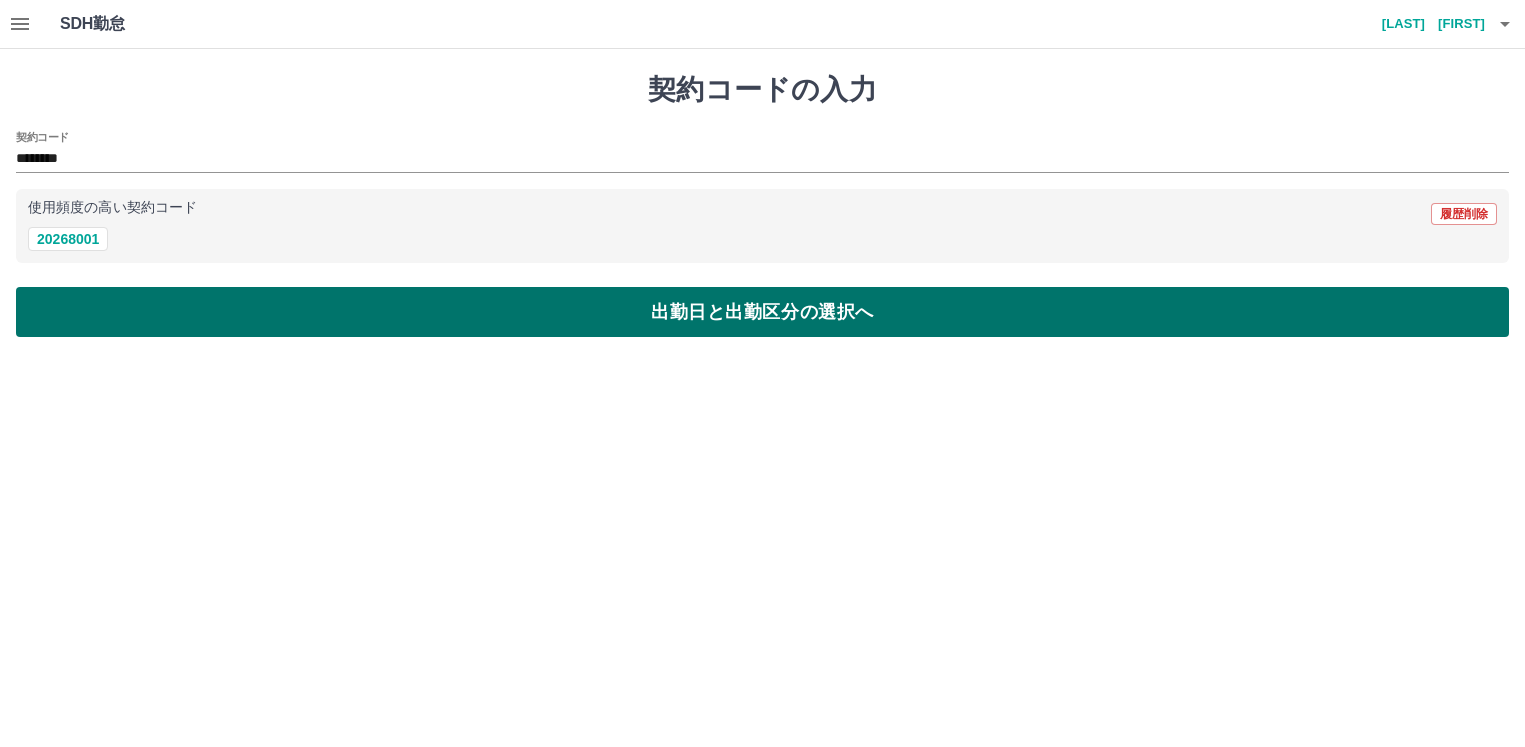 click on "出勤日と出勤区分の選択へ" at bounding box center (762, 312) 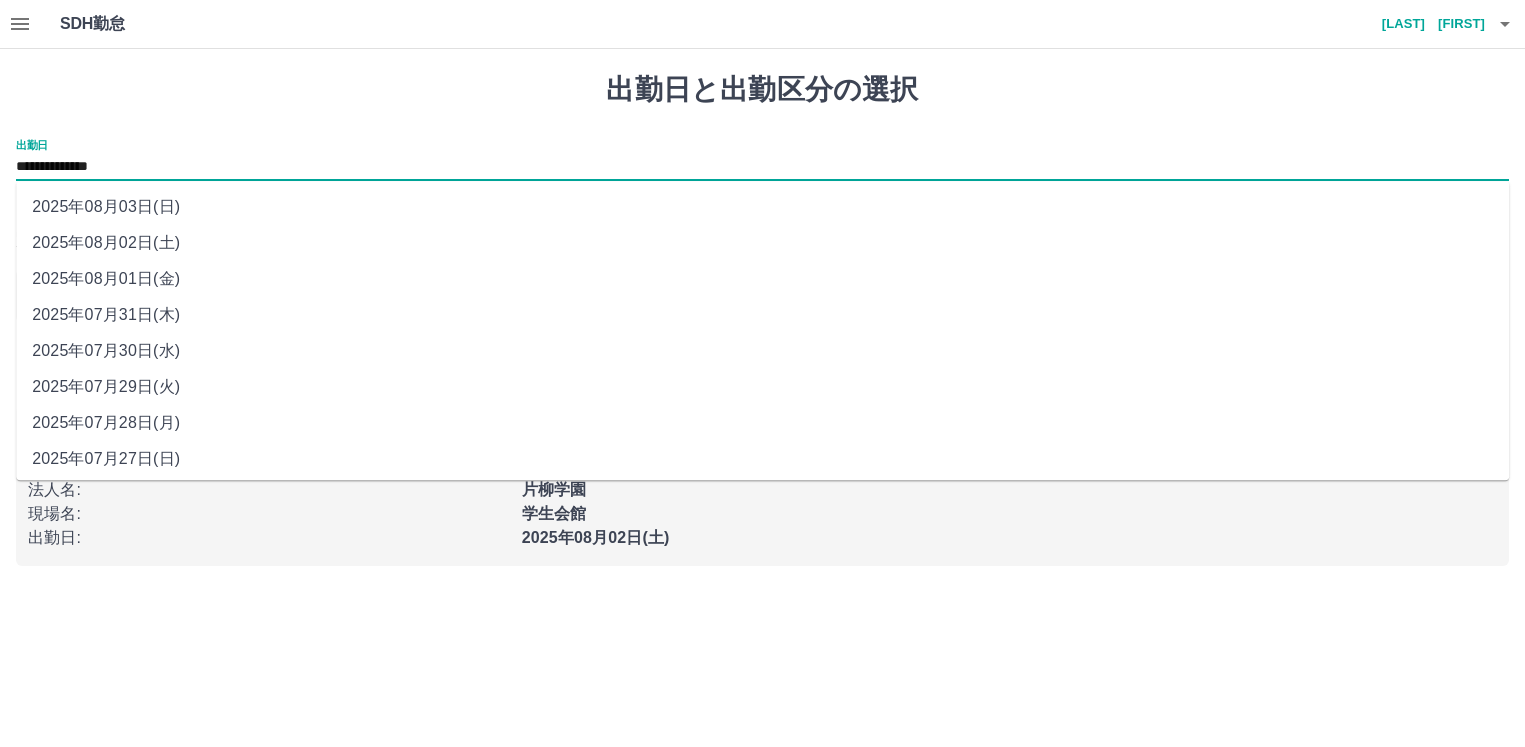click on "**********" at bounding box center (762, 167) 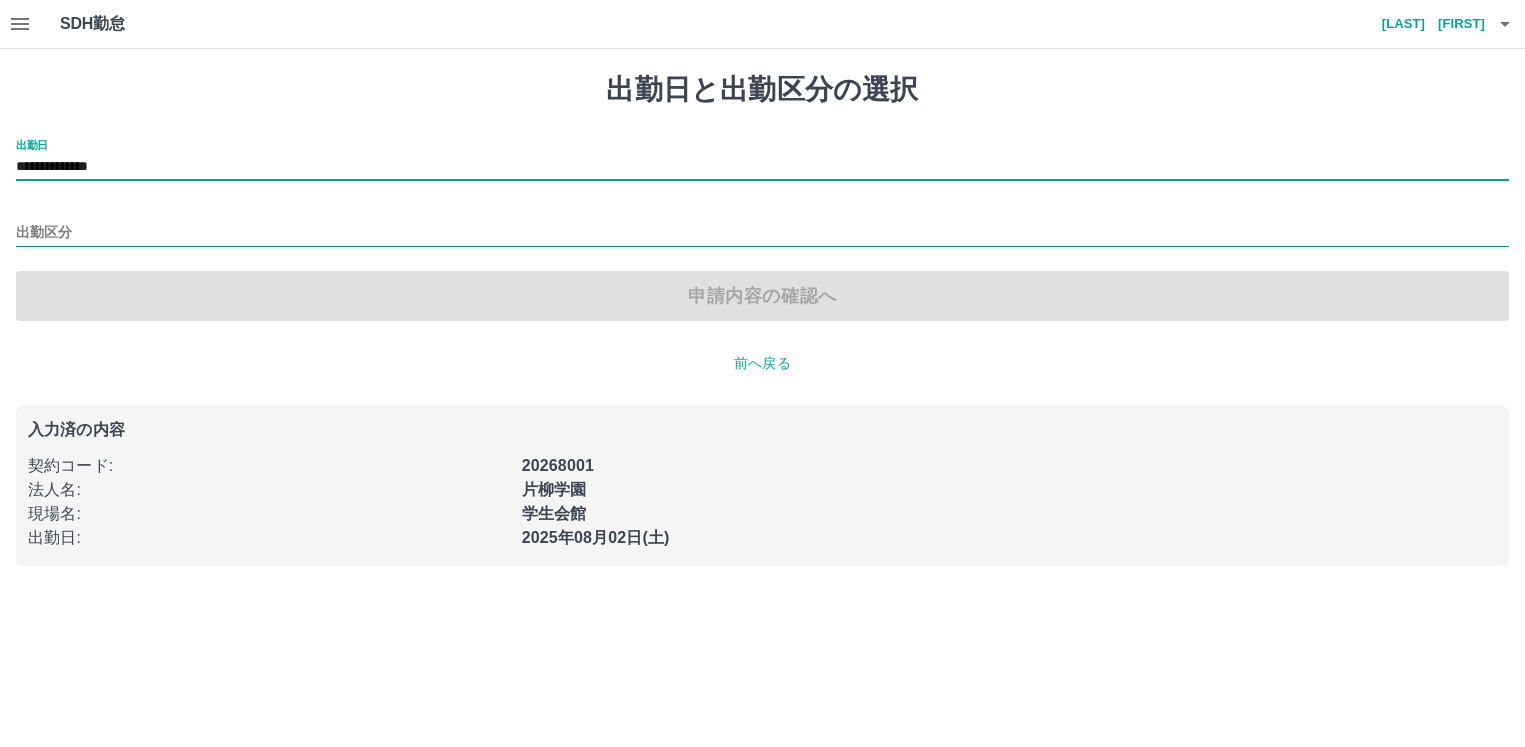 click on "出勤区分" at bounding box center (762, 233) 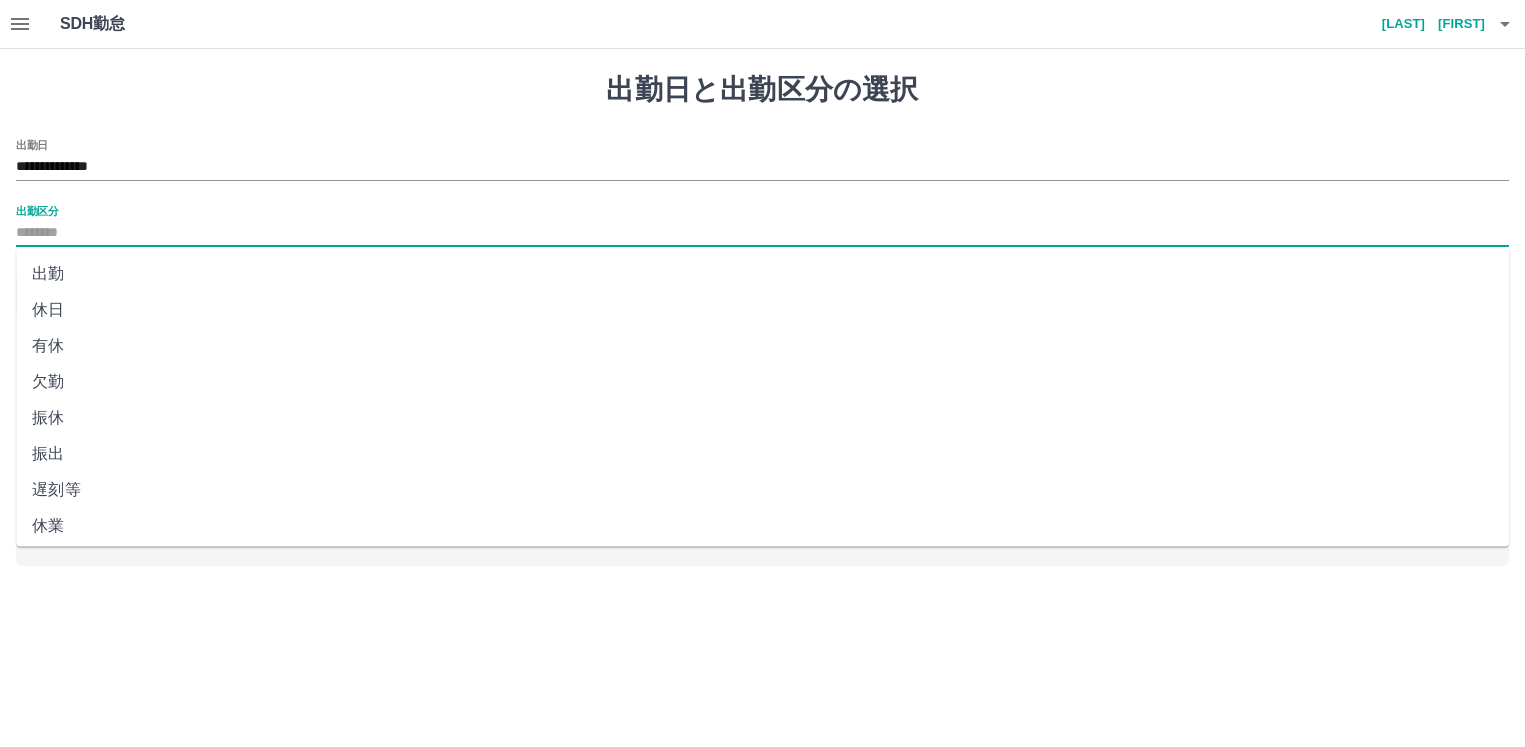 click on "出勤" at bounding box center [762, 274] 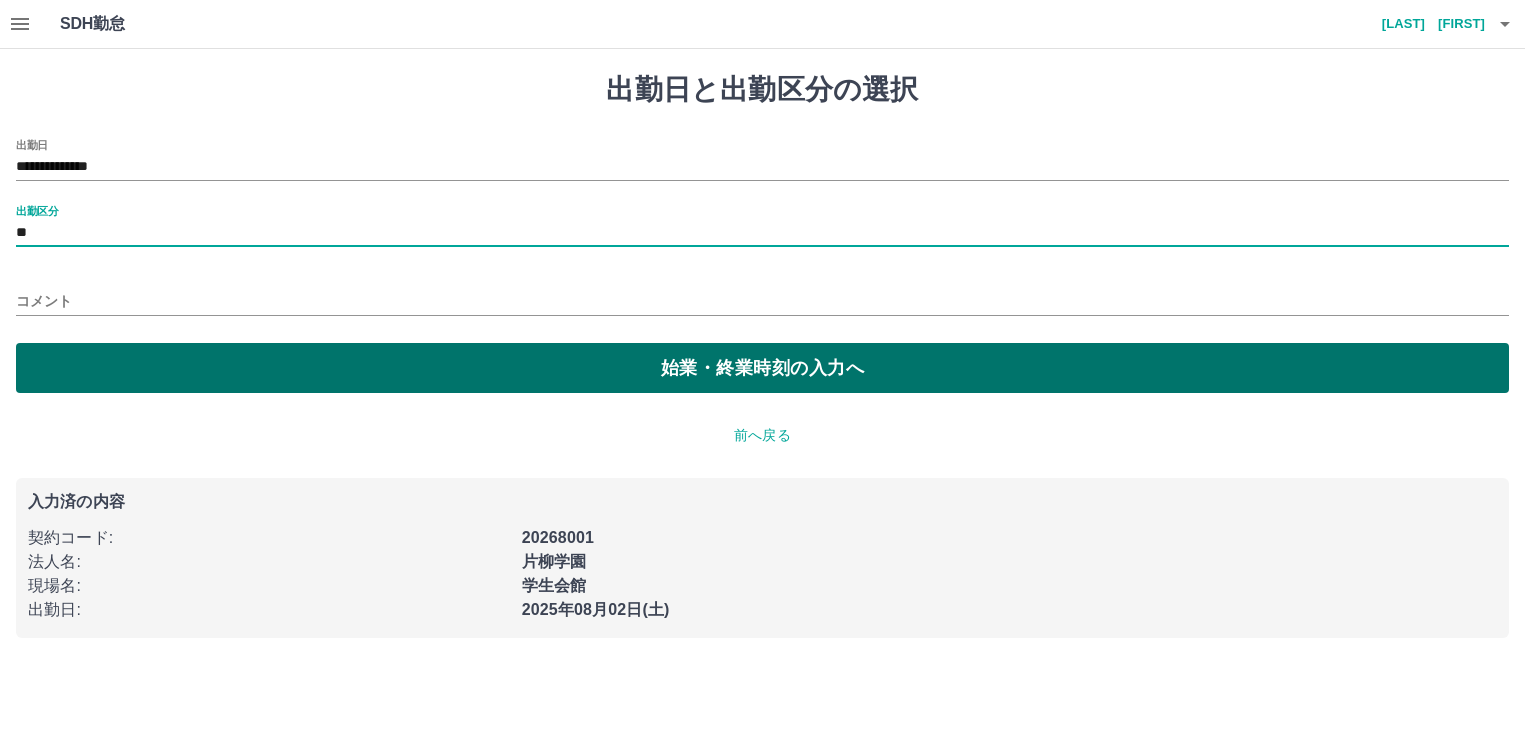 click on "始業・終業時刻の入力へ" at bounding box center [762, 368] 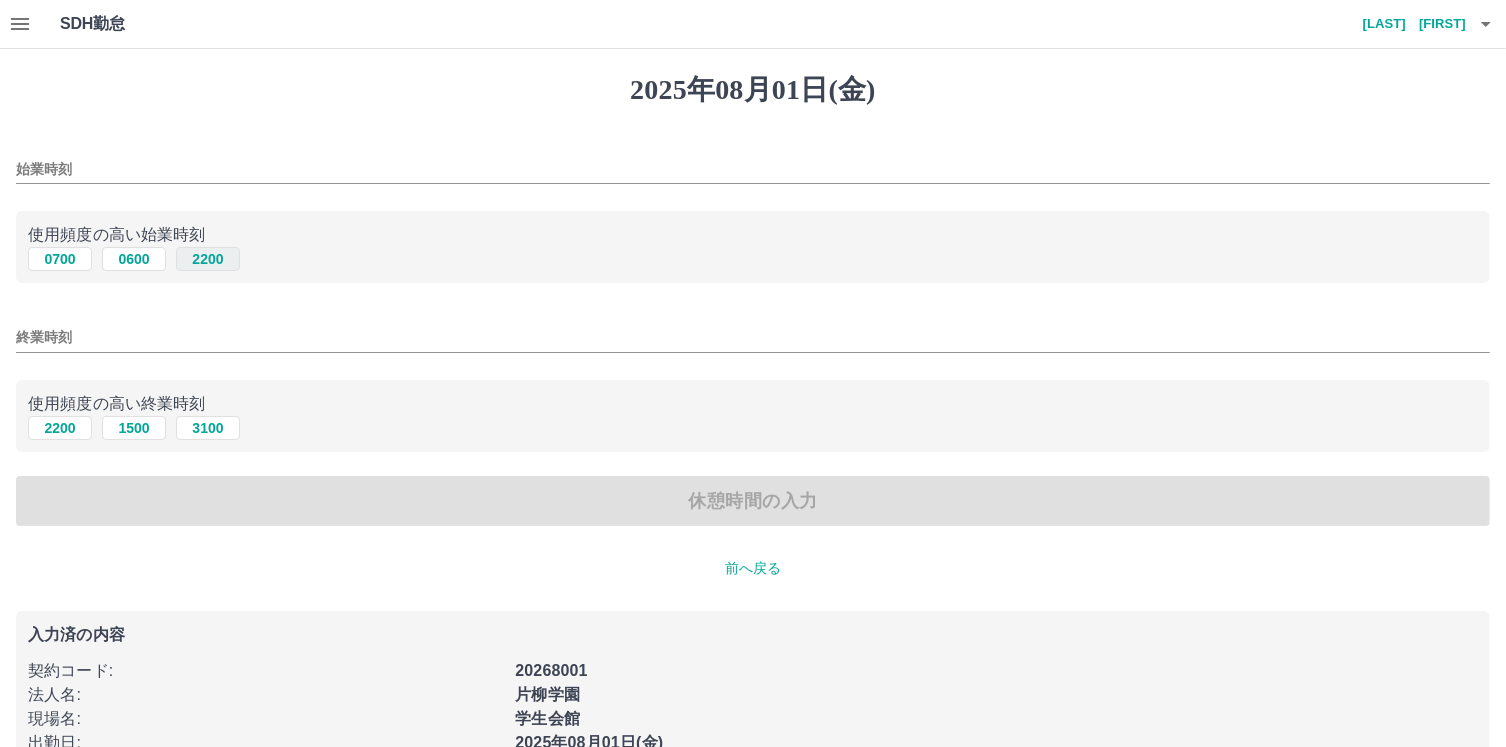 click on "2200" at bounding box center (208, 259) 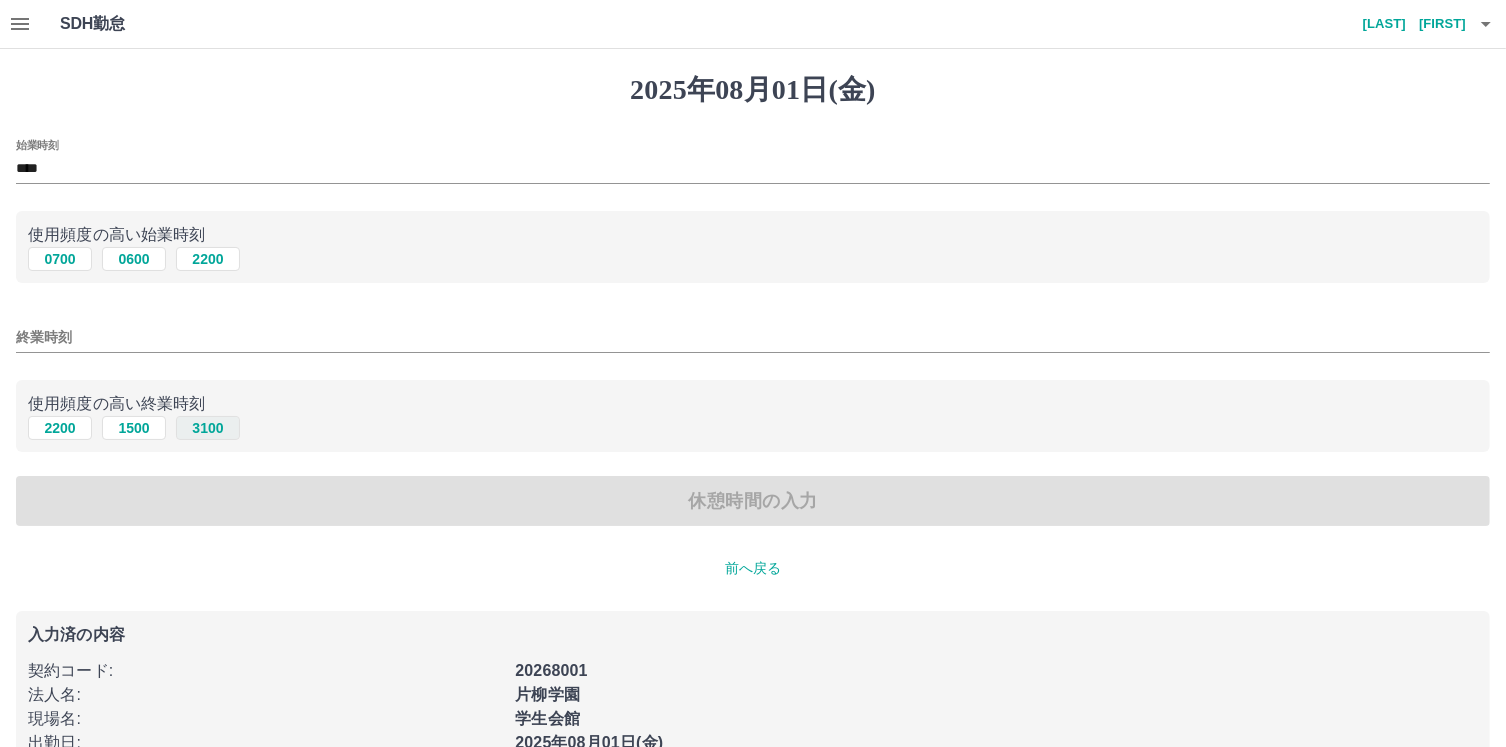 click on "3100" at bounding box center [208, 428] 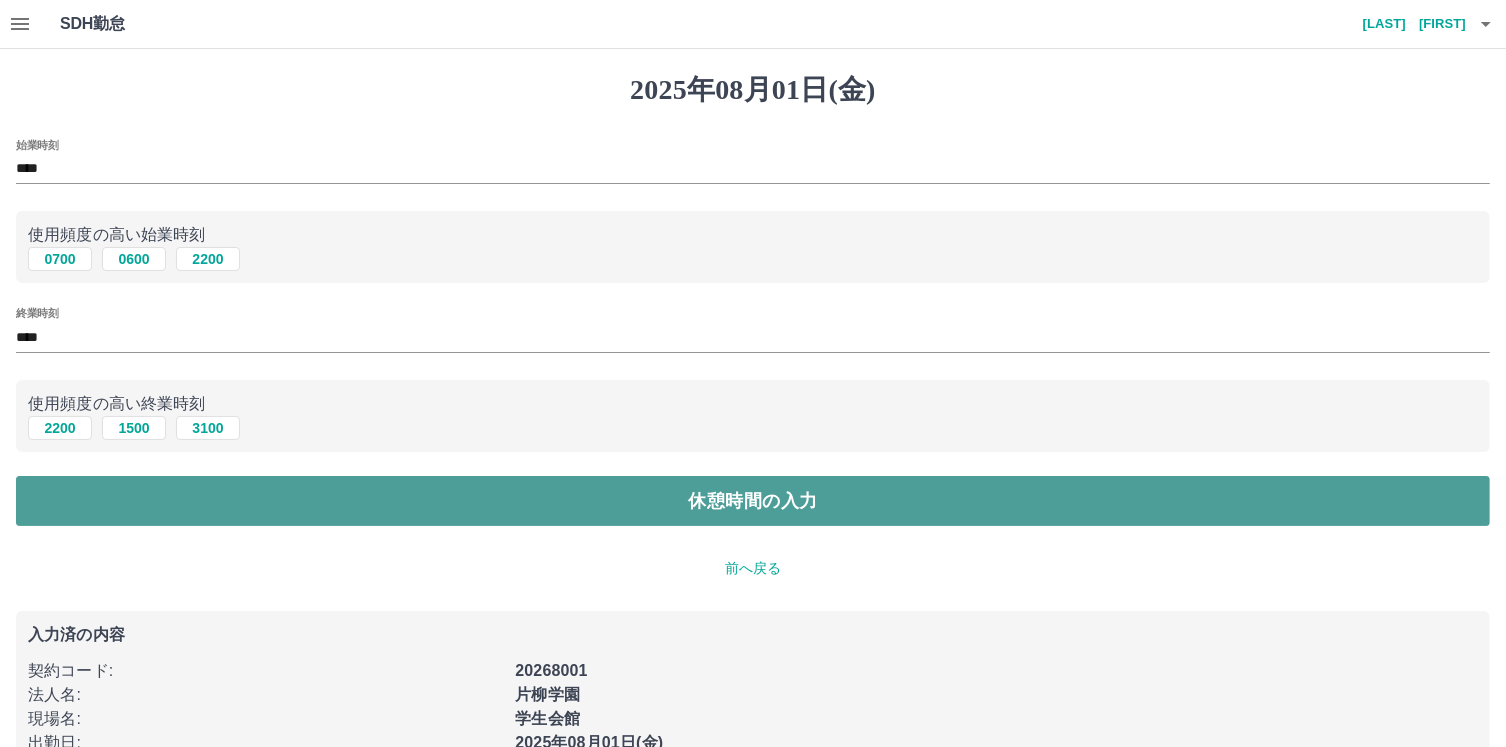 click on "休憩時間の入力" at bounding box center (753, 501) 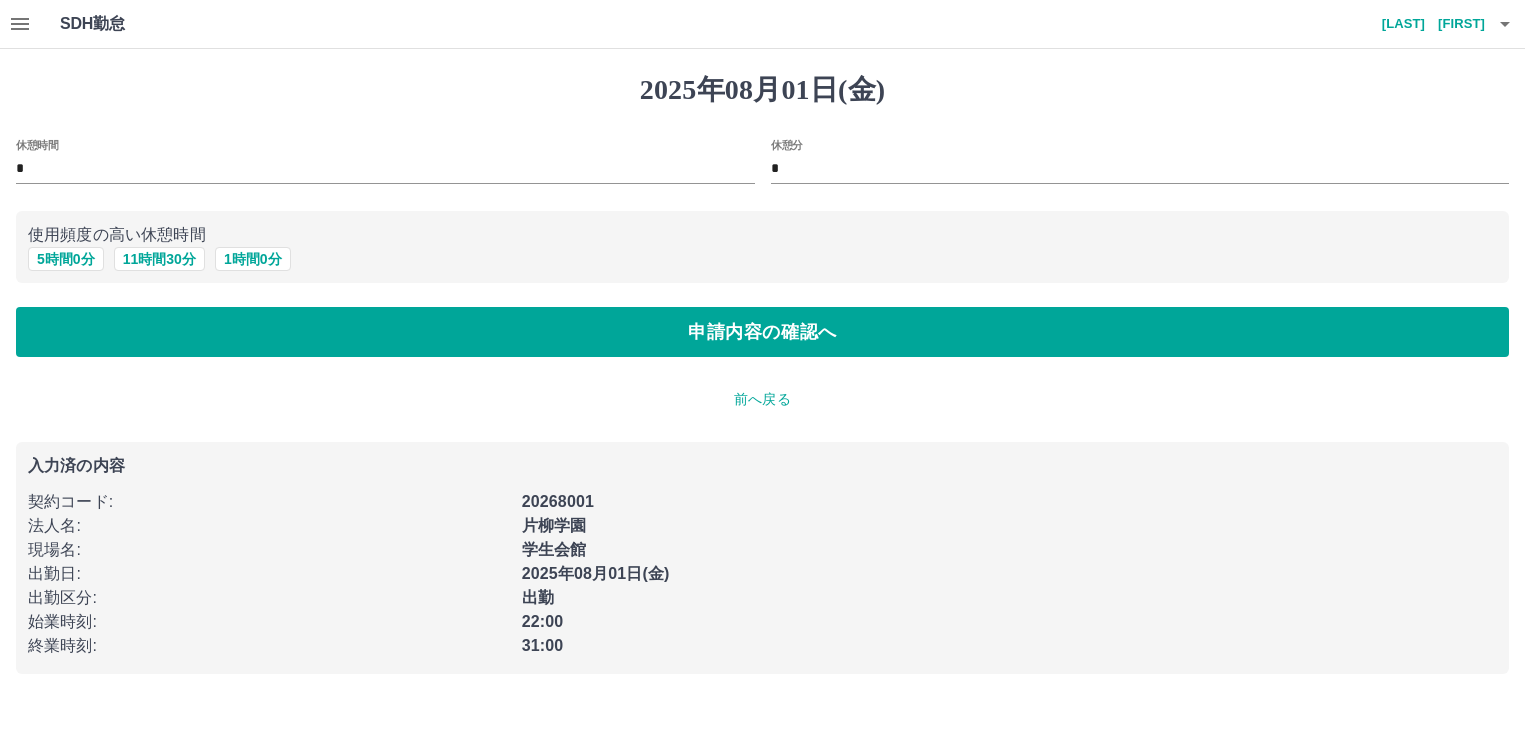 click on "*" at bounding box center [385, 169] 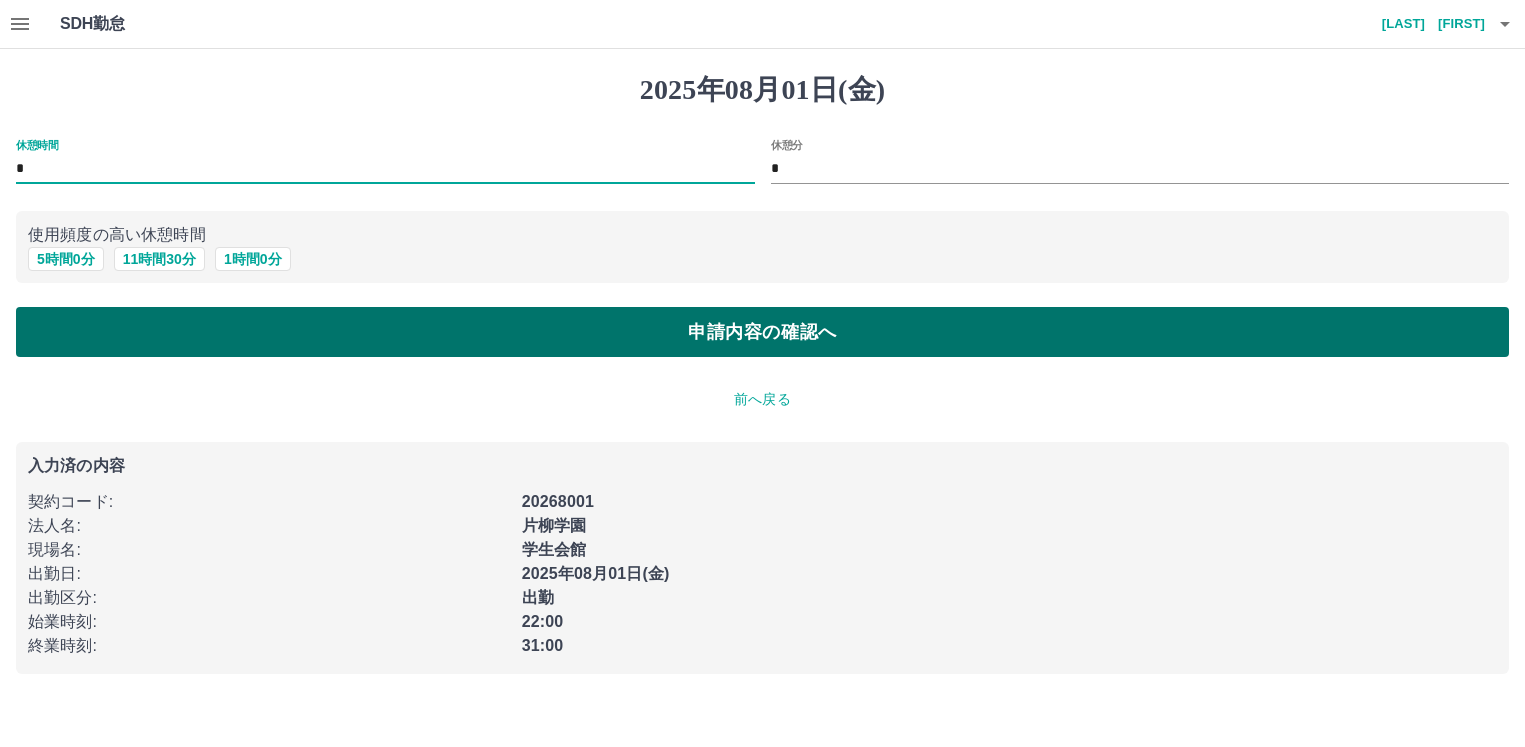 type on "*" 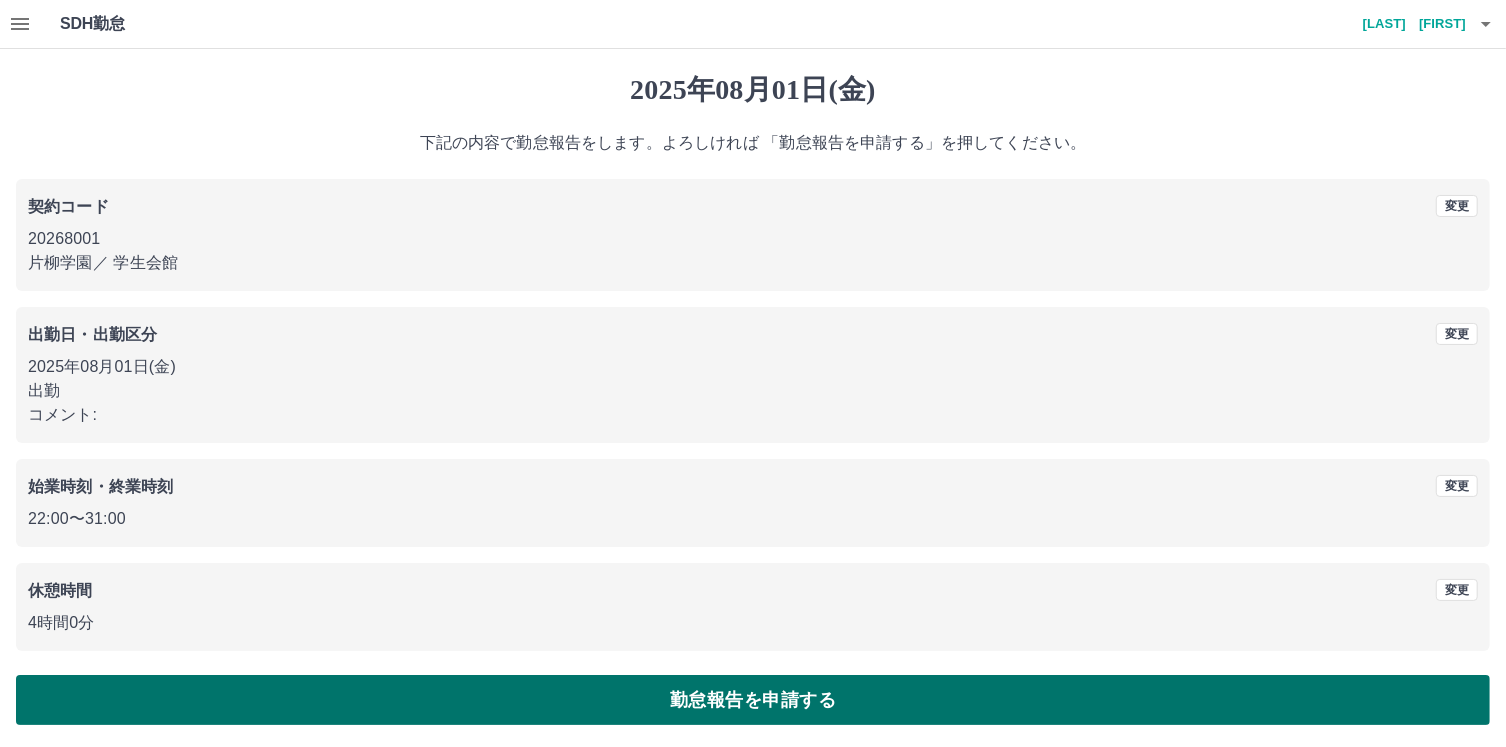 click on "勤怠報告を申請する" at bounding box center [753, 700] 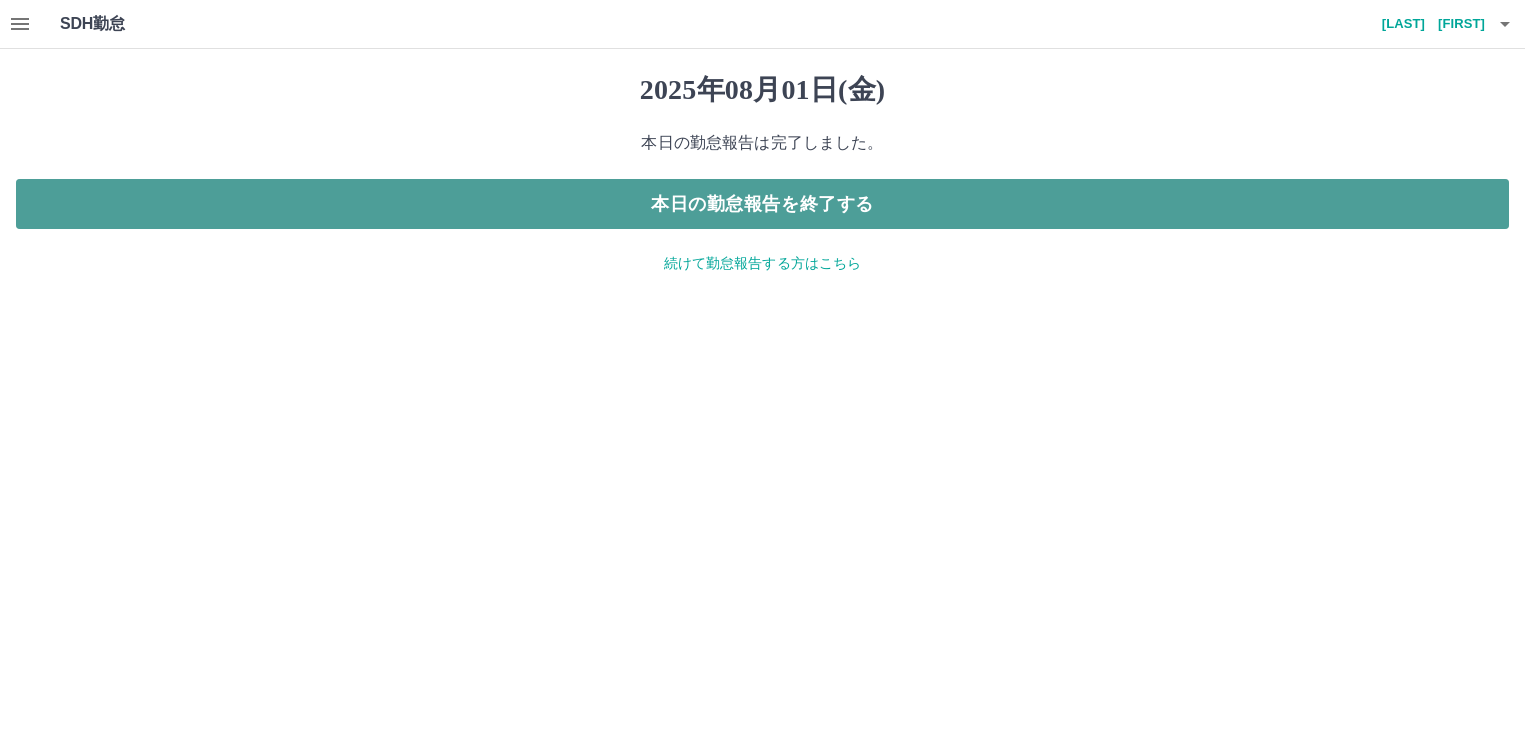 click on "本日の勤怠報告を終了する" at bounding box center (762, 204) 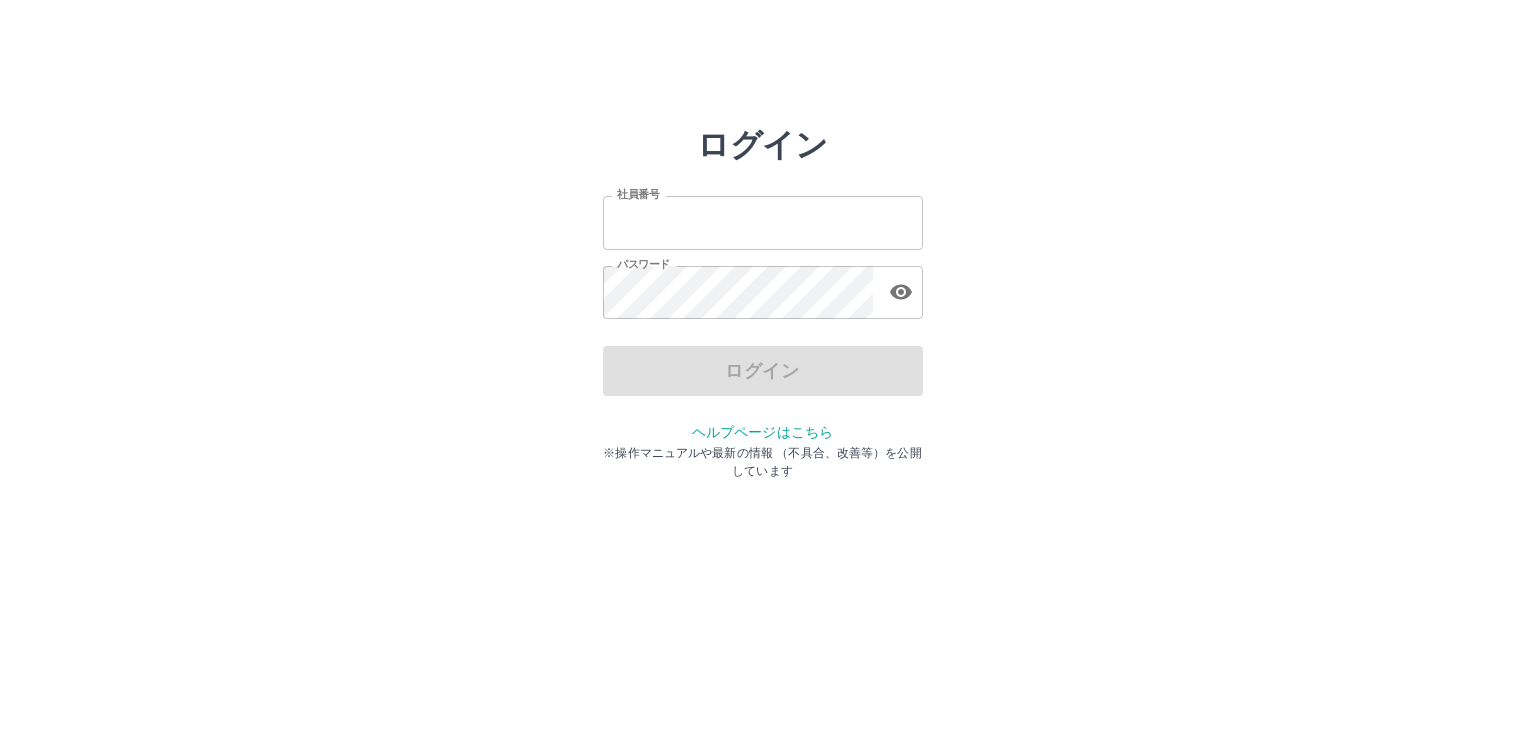 scroll, scrollTop: 0, scrollLeft: 0, axis: both 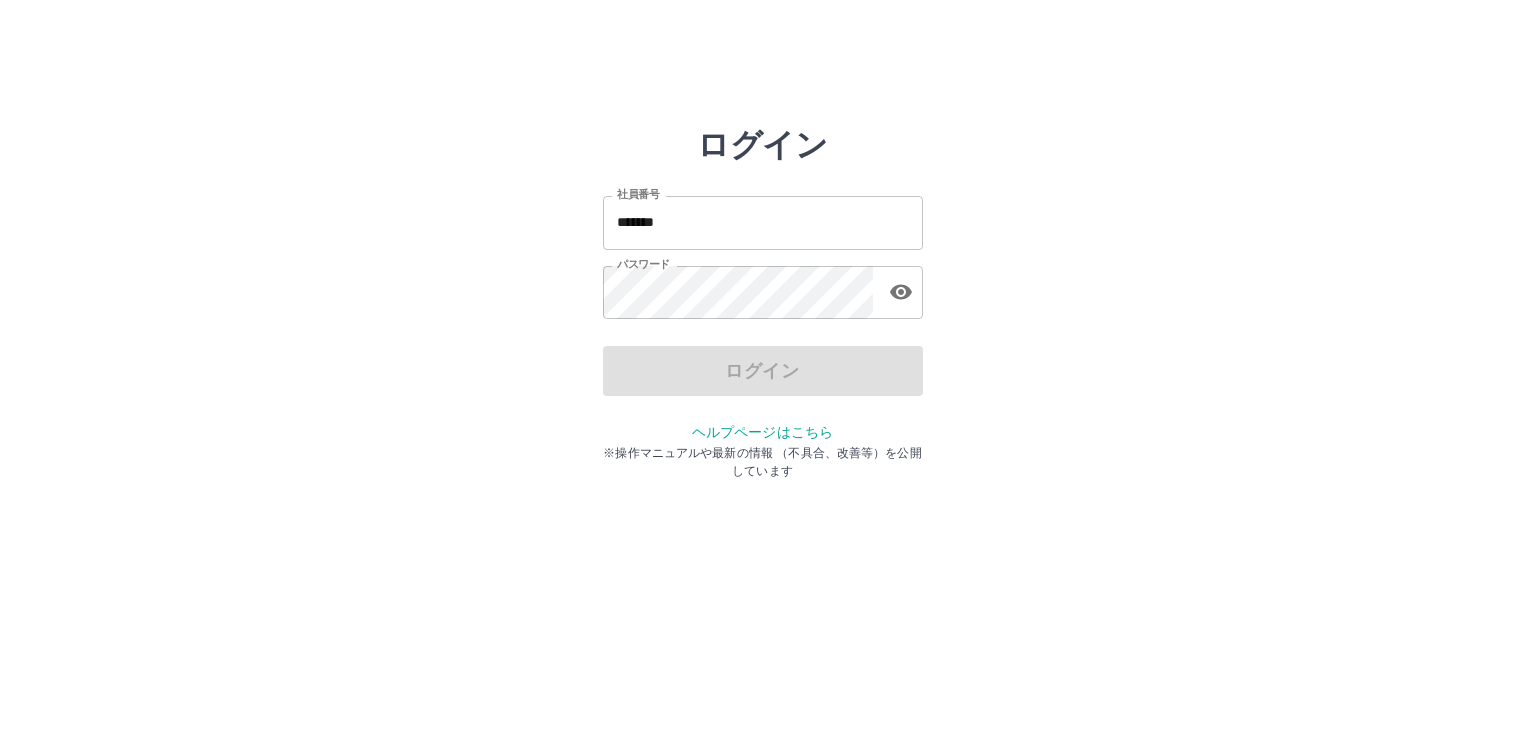 click on "*******" at bounding box center (763, 222) 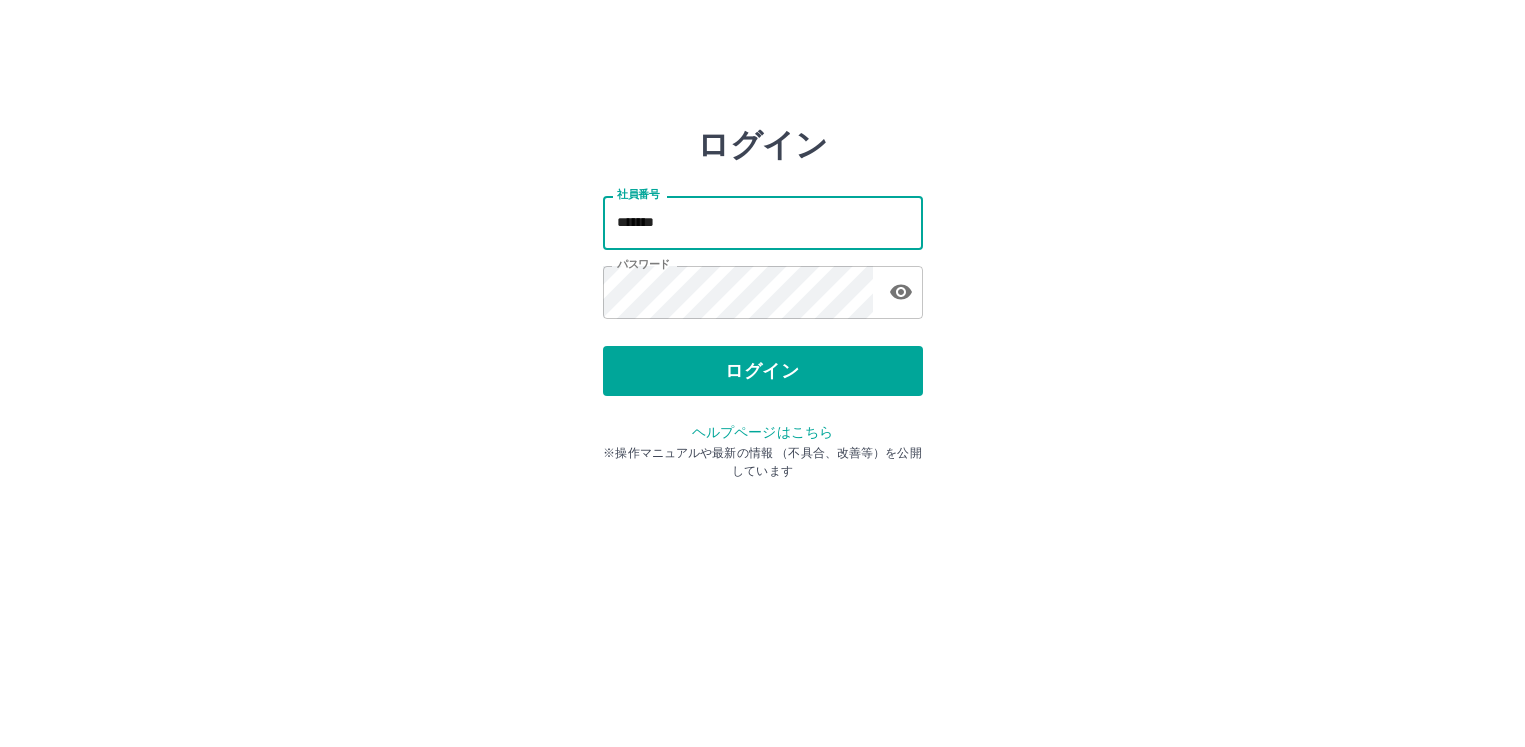 type on "*******" 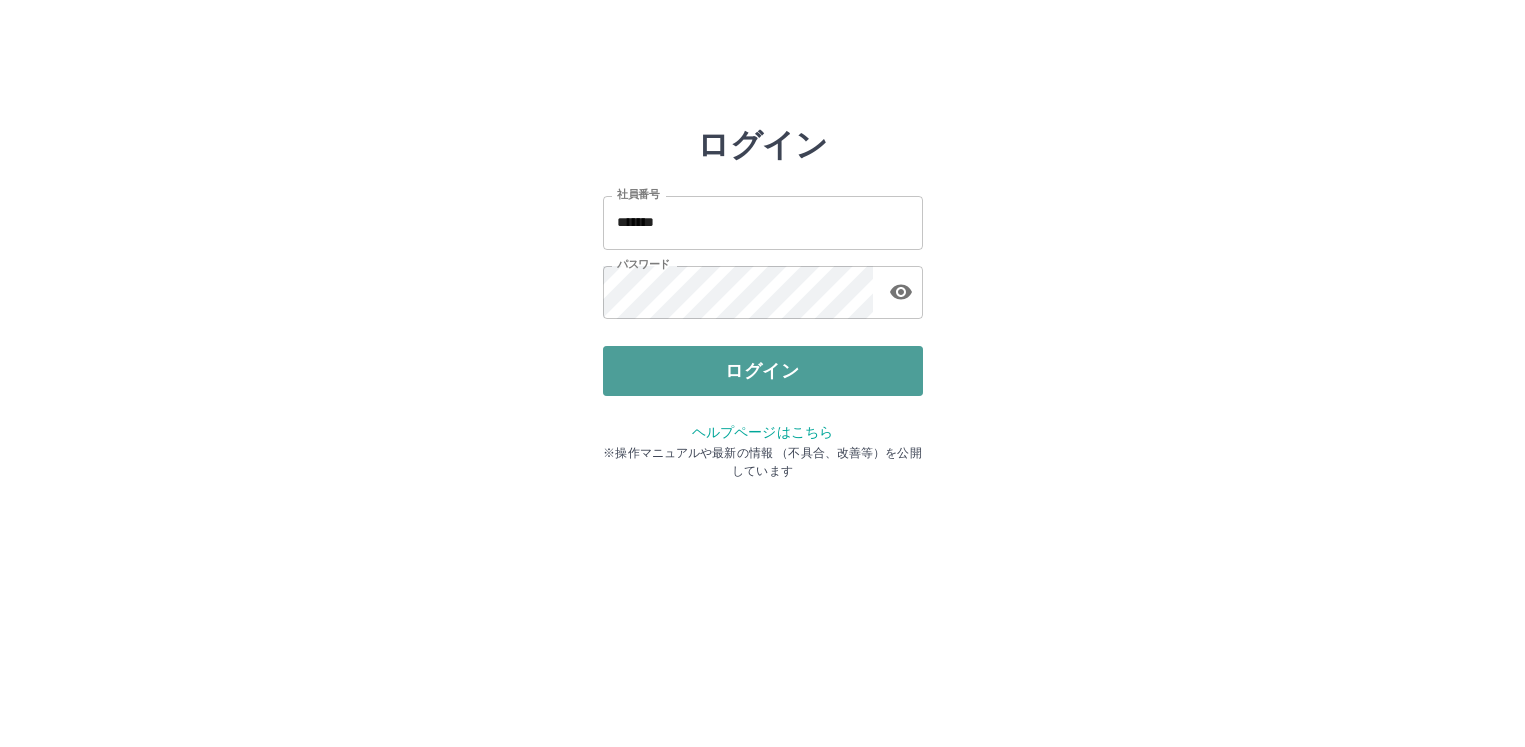 click on "ログイン" at bounding box center (763, 371) 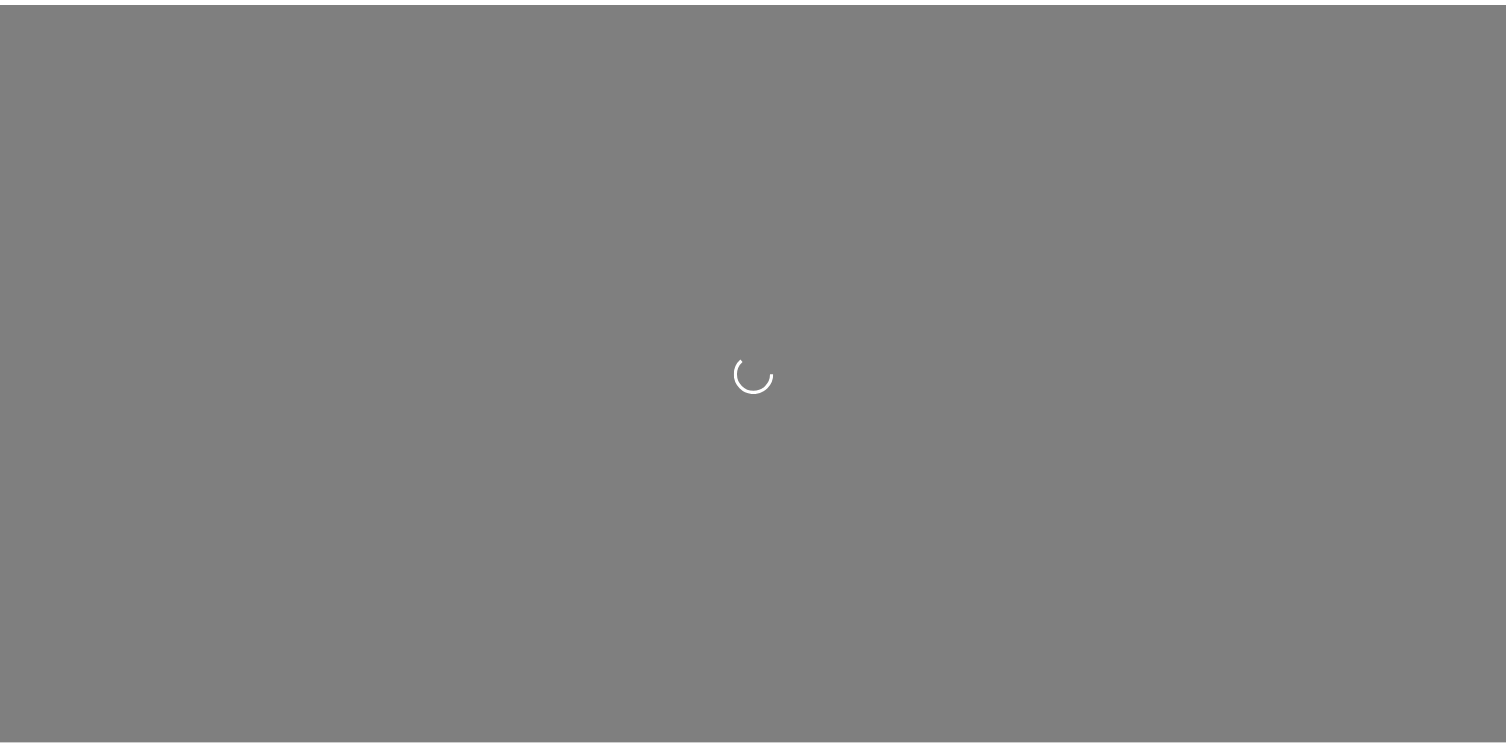 scroll, scrollTop: 0, scrollLeft: 0, axis: both 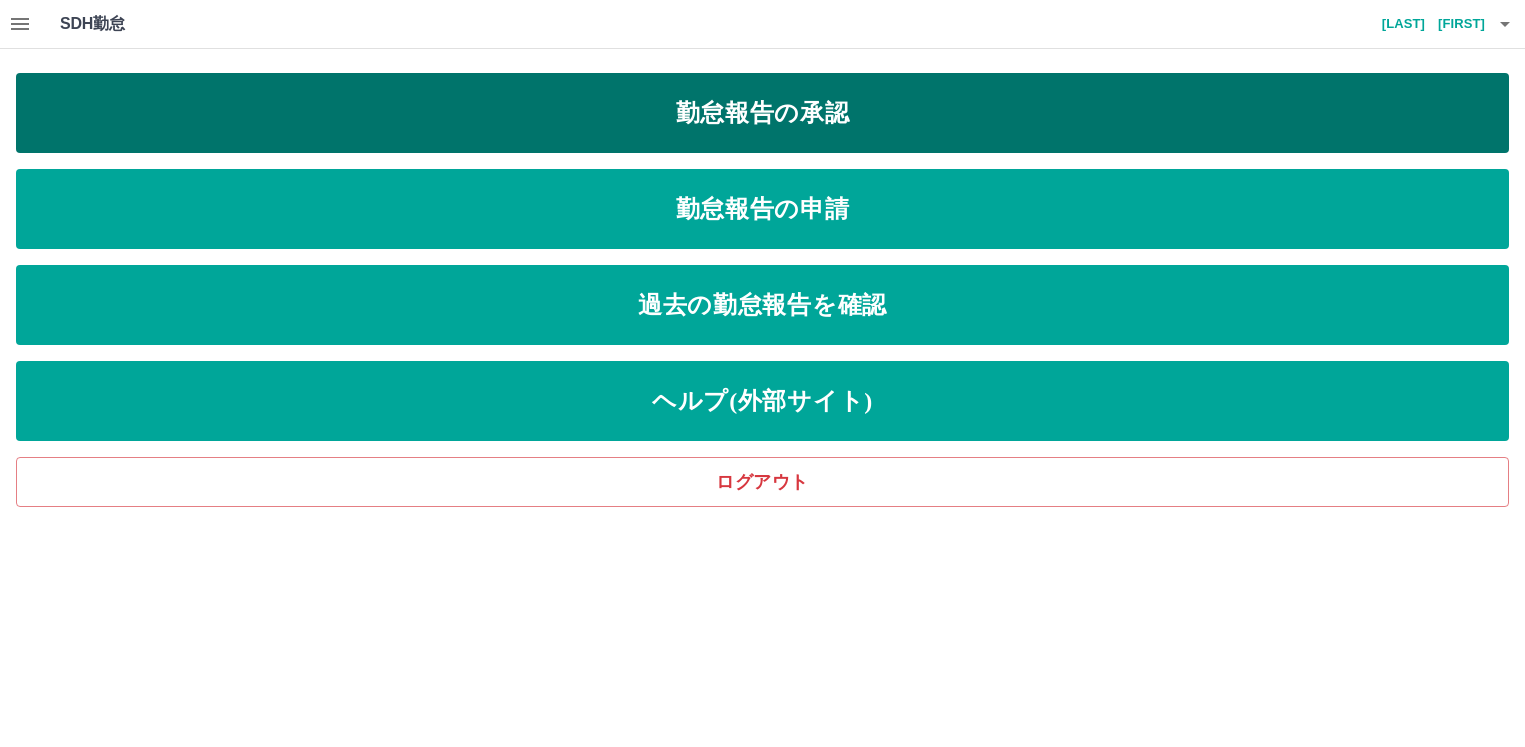 click on "勤怠報告の承認" at bounding box center [762, 113] 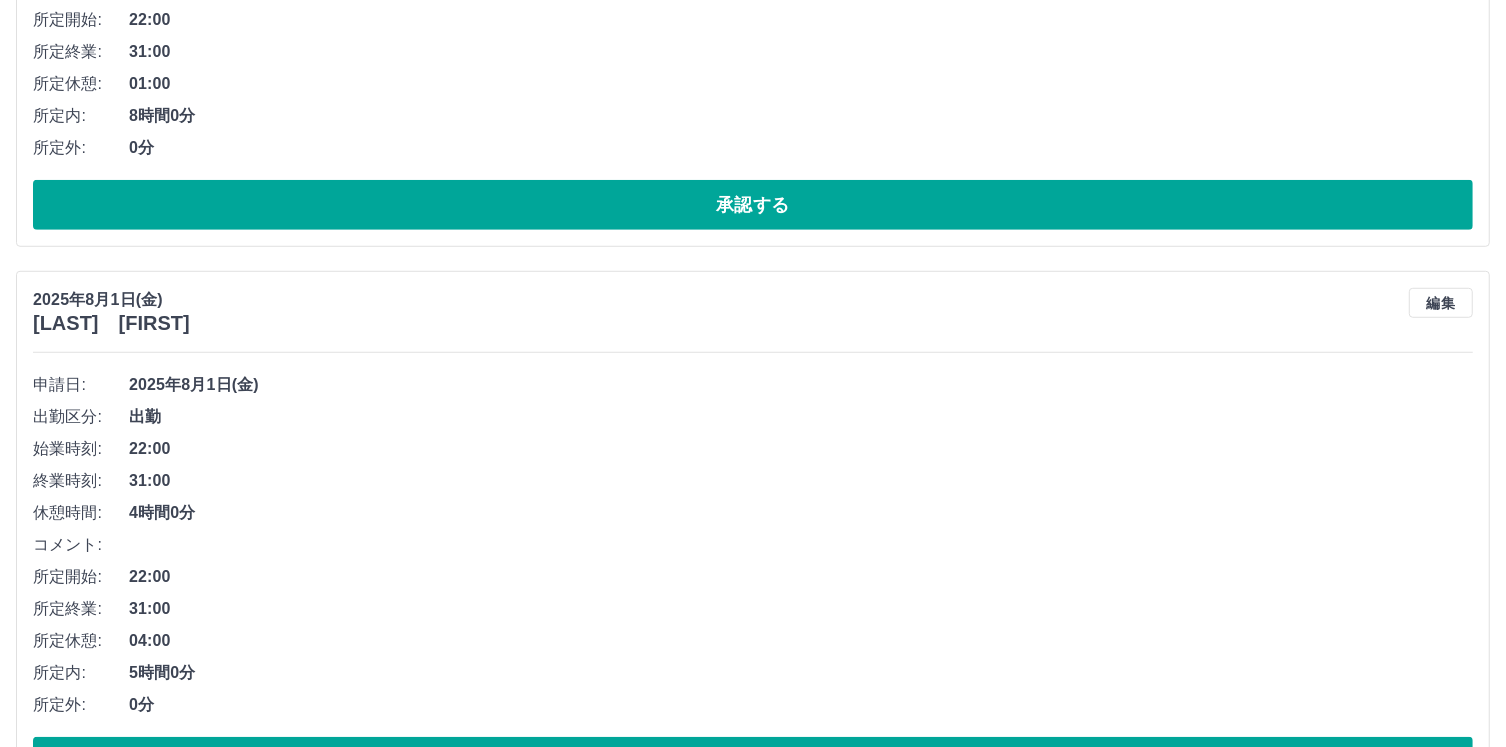 scroll, scrollTop: 1158, scrollLeft: 0, axis: vertical 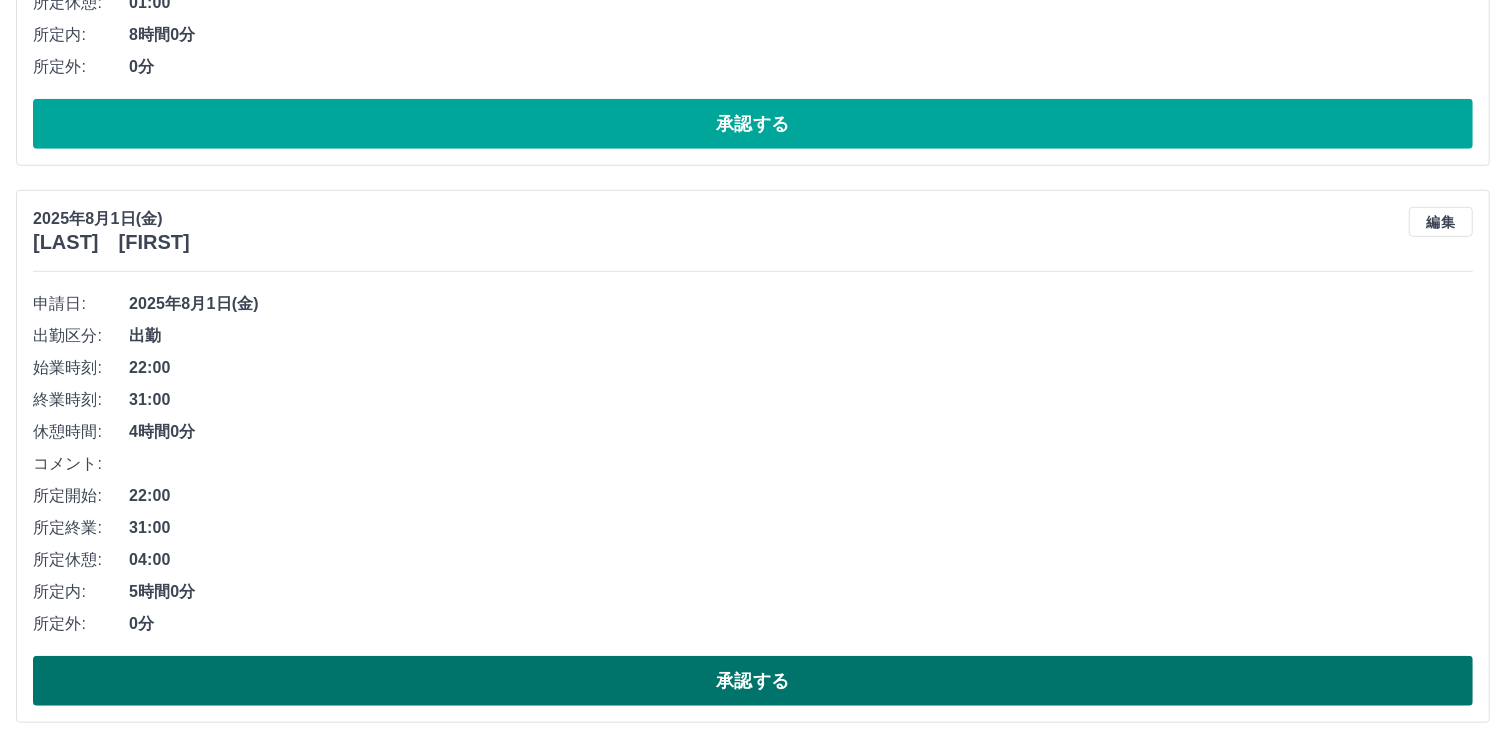 click on "承認する" at bounding box center [753, 681] 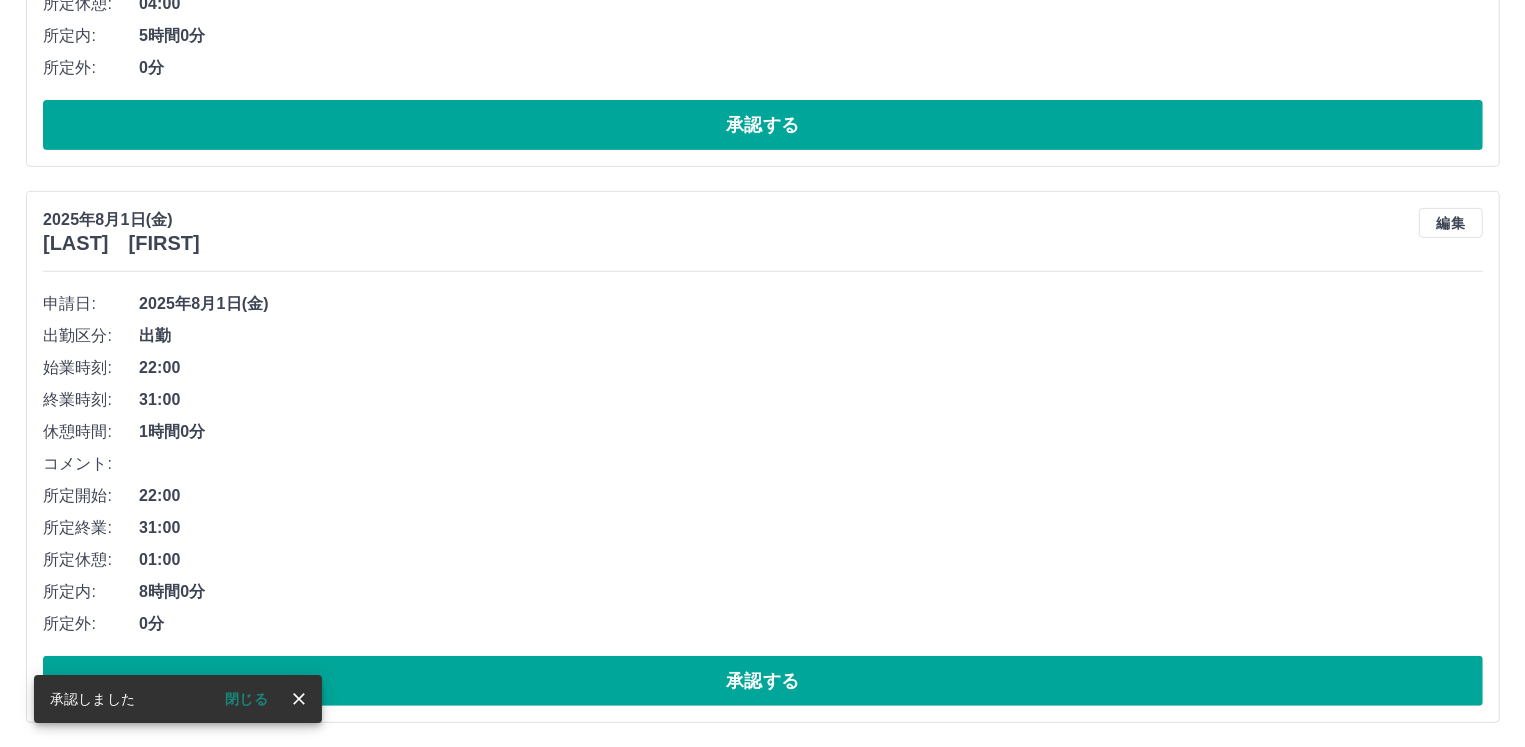 scroll, scrollTop: 0, scrollLeft: 0, axis: both 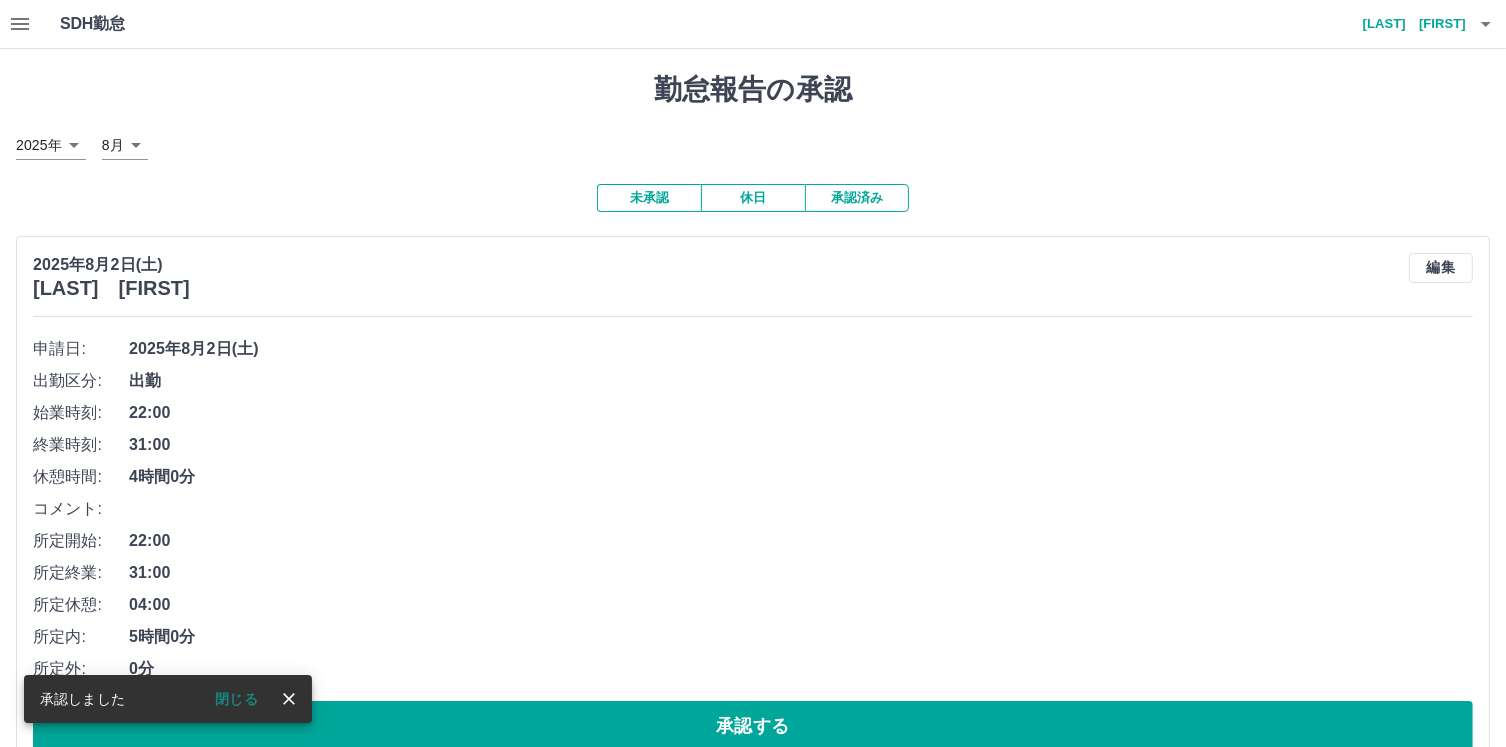 click 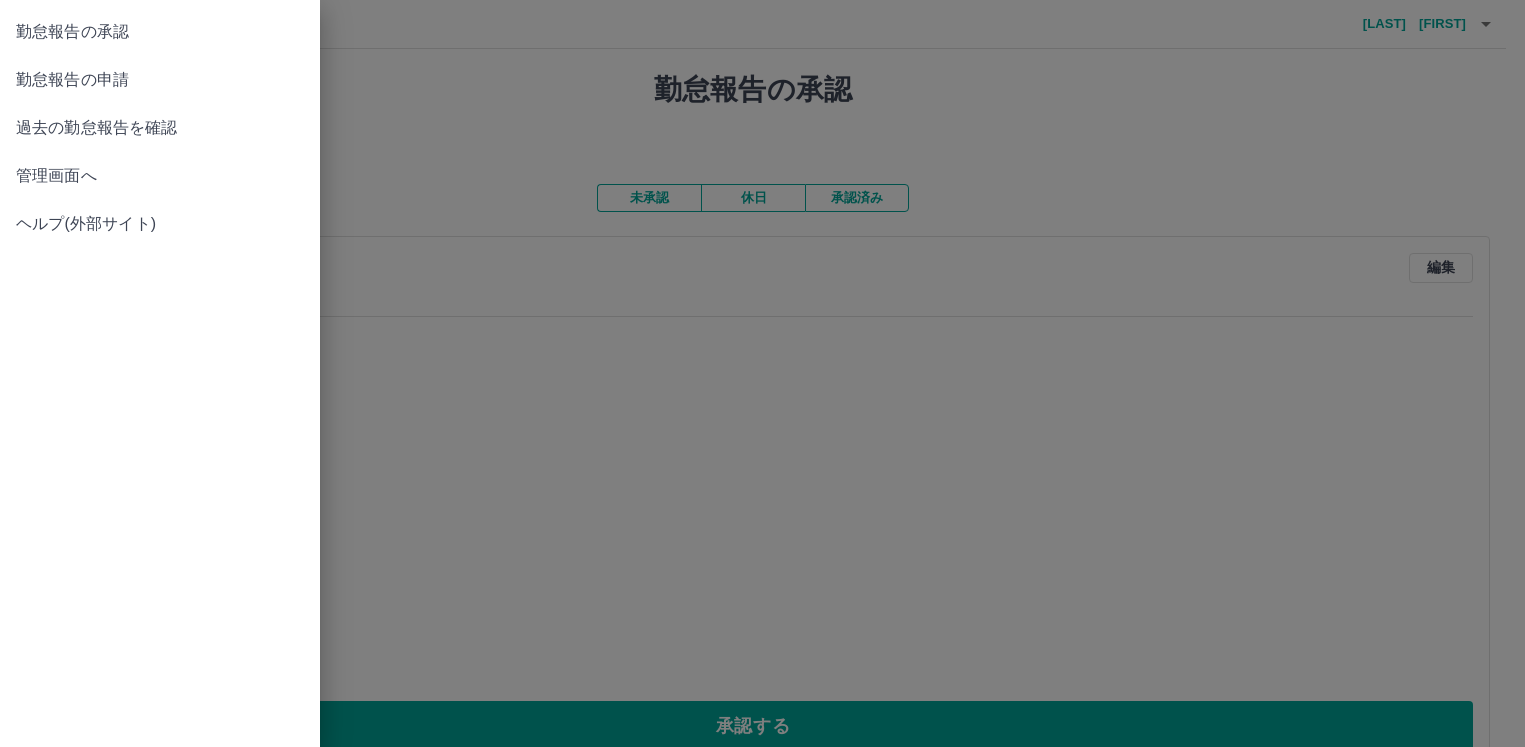 click on "管理画面へ" at bounding box center [160, 176] 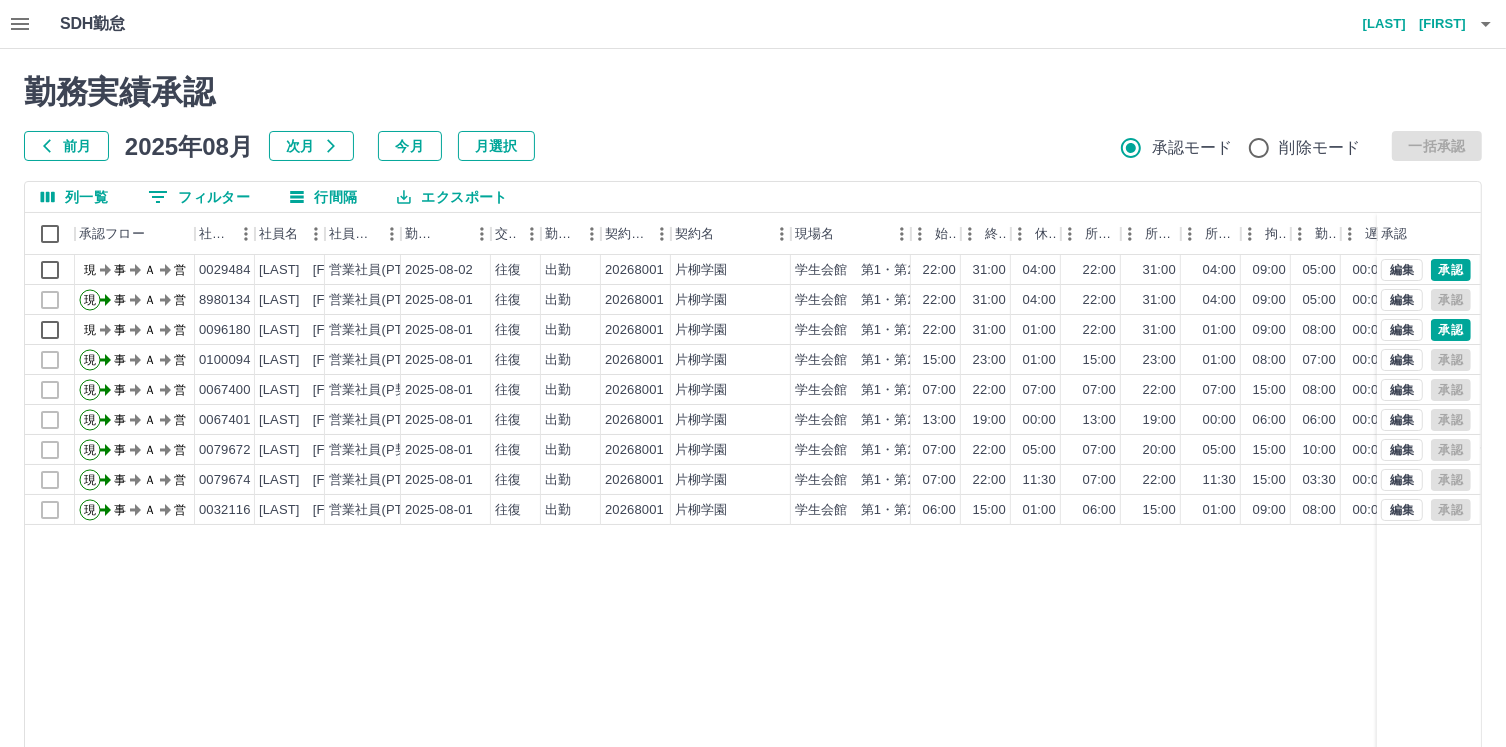 click on "前月" at bounding box center [66, 146] 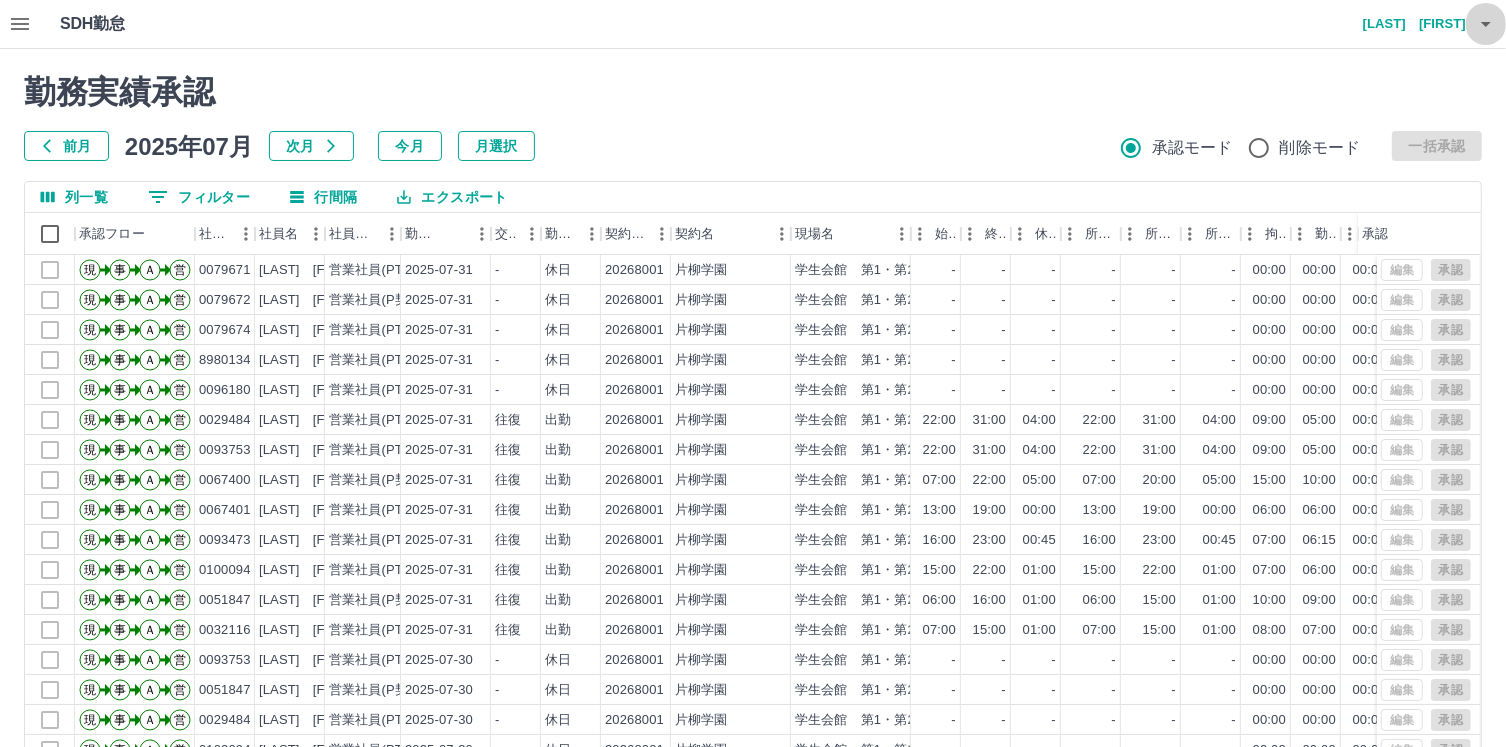 click 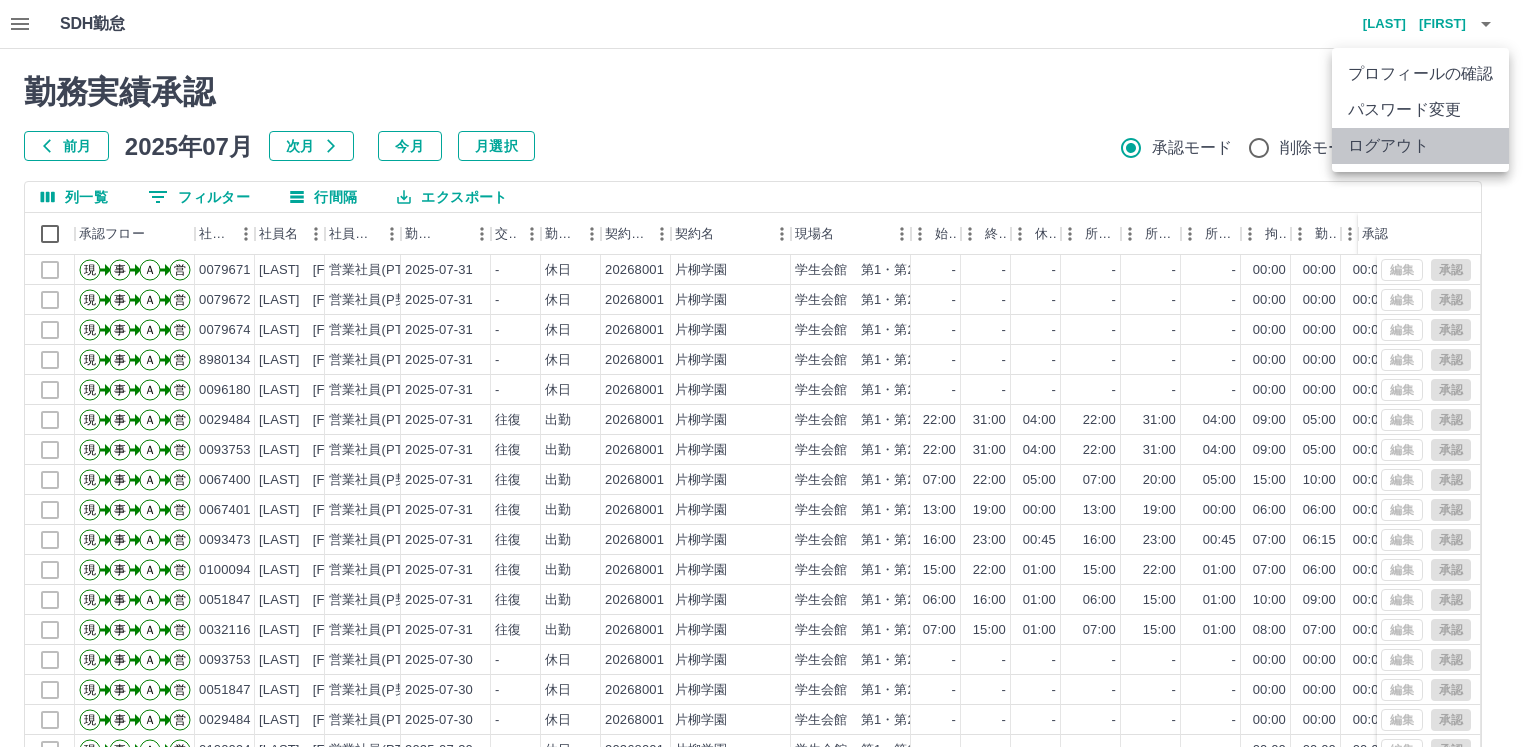 click on "ログアウト" at bounding box center (1420, 146) 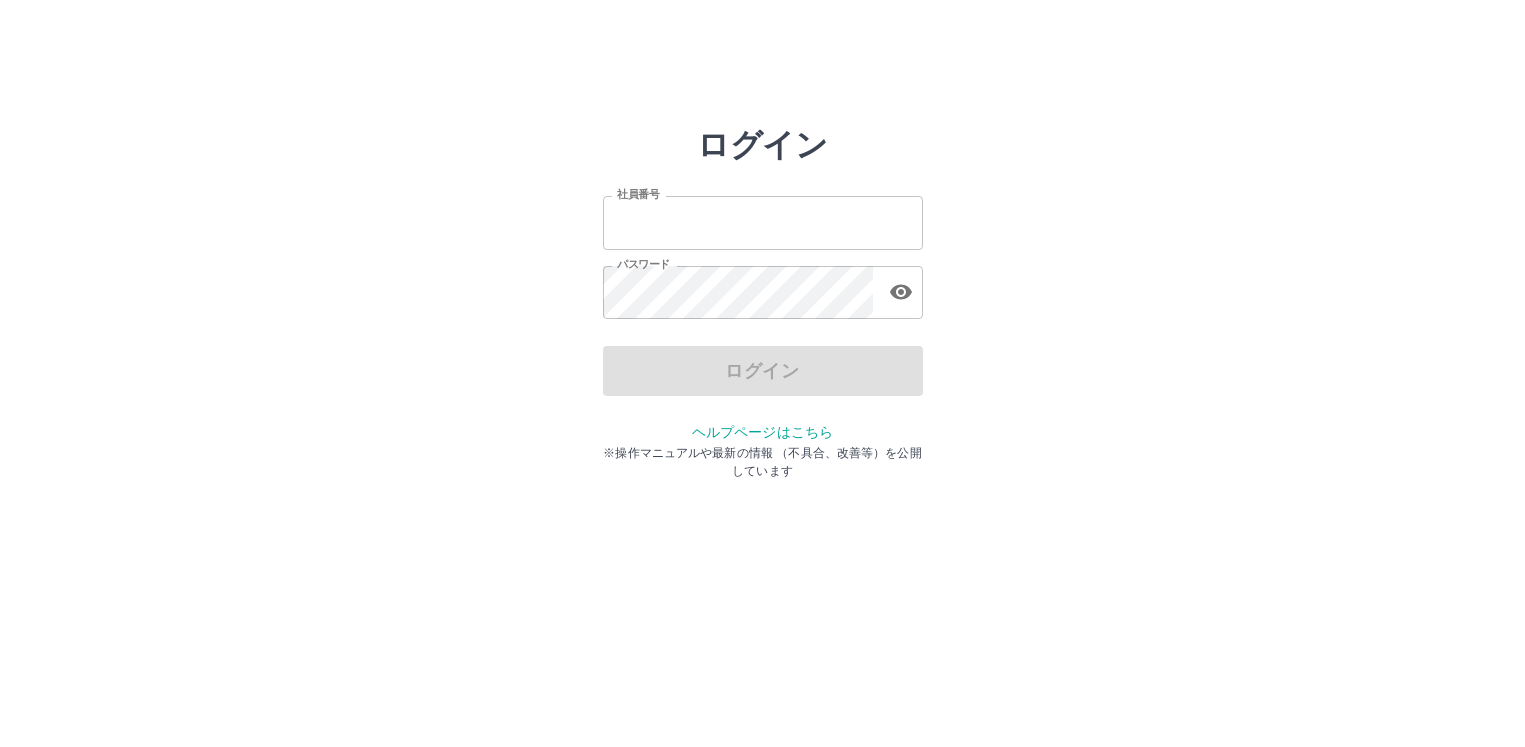 scroll, scrollTop: 0, scrollLeft: 0, axis: both 